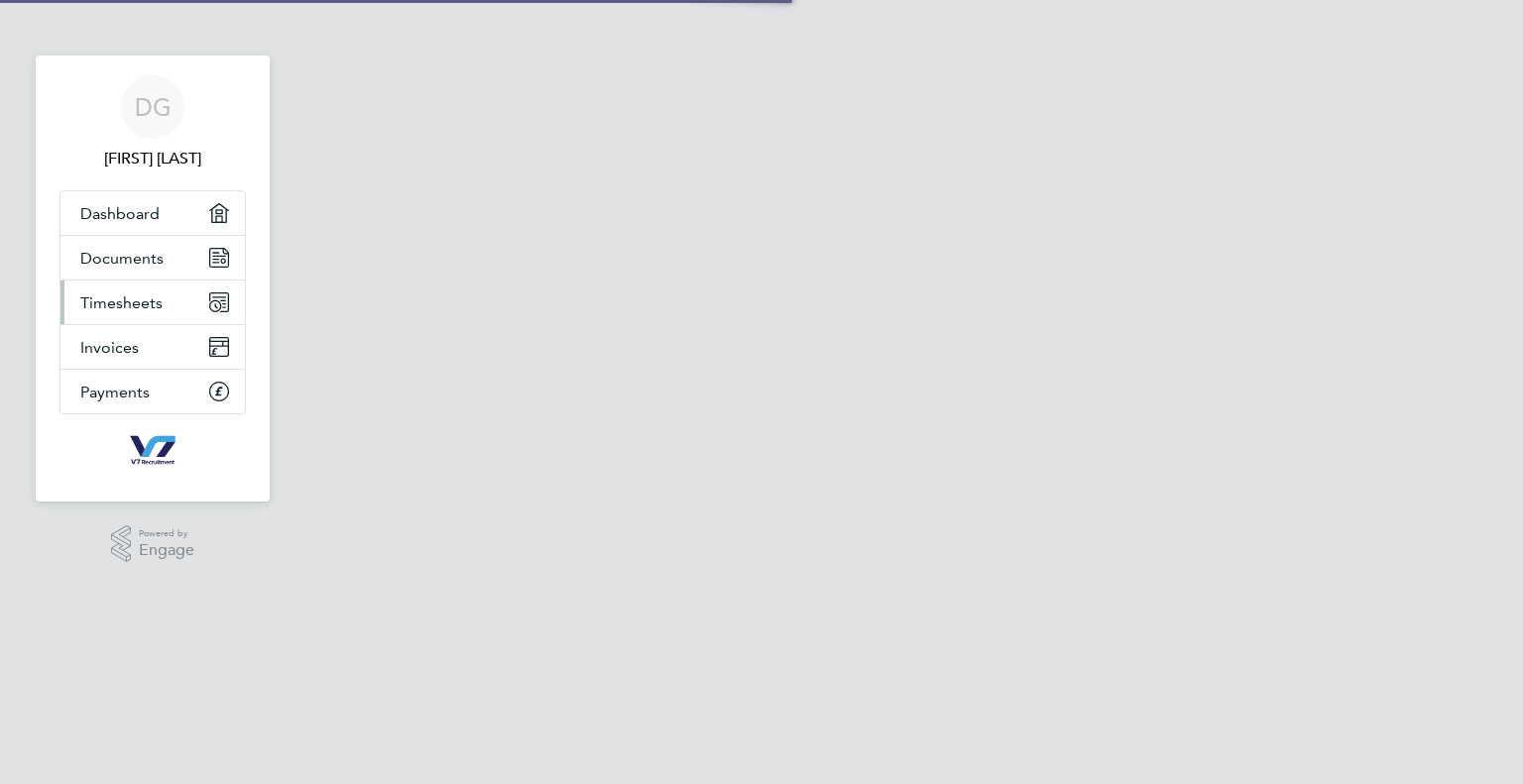scroll, scrollTop: 0, scrollLeft: 0, axis: both 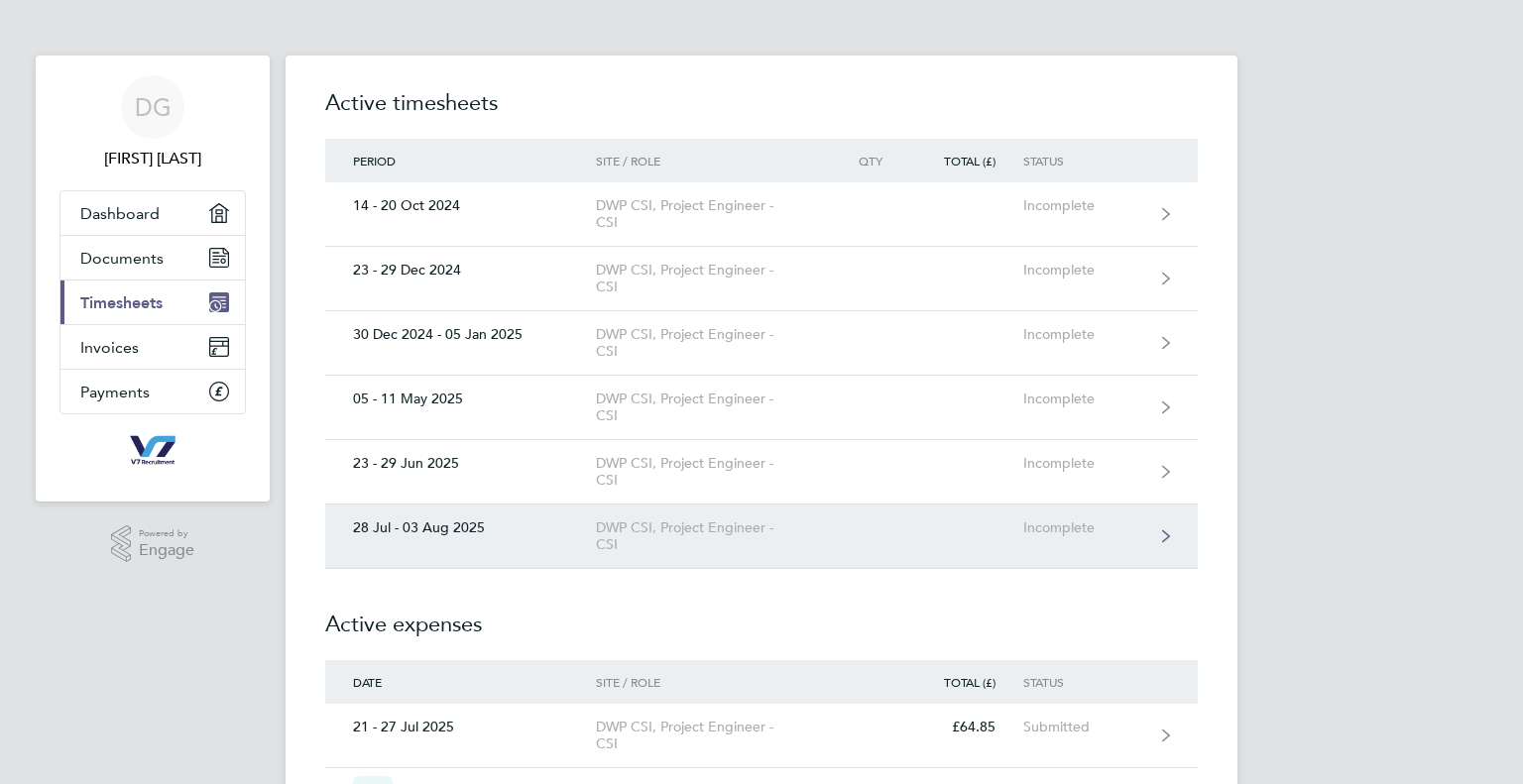 click on "DWP CSI, Project Engineer - CSI" 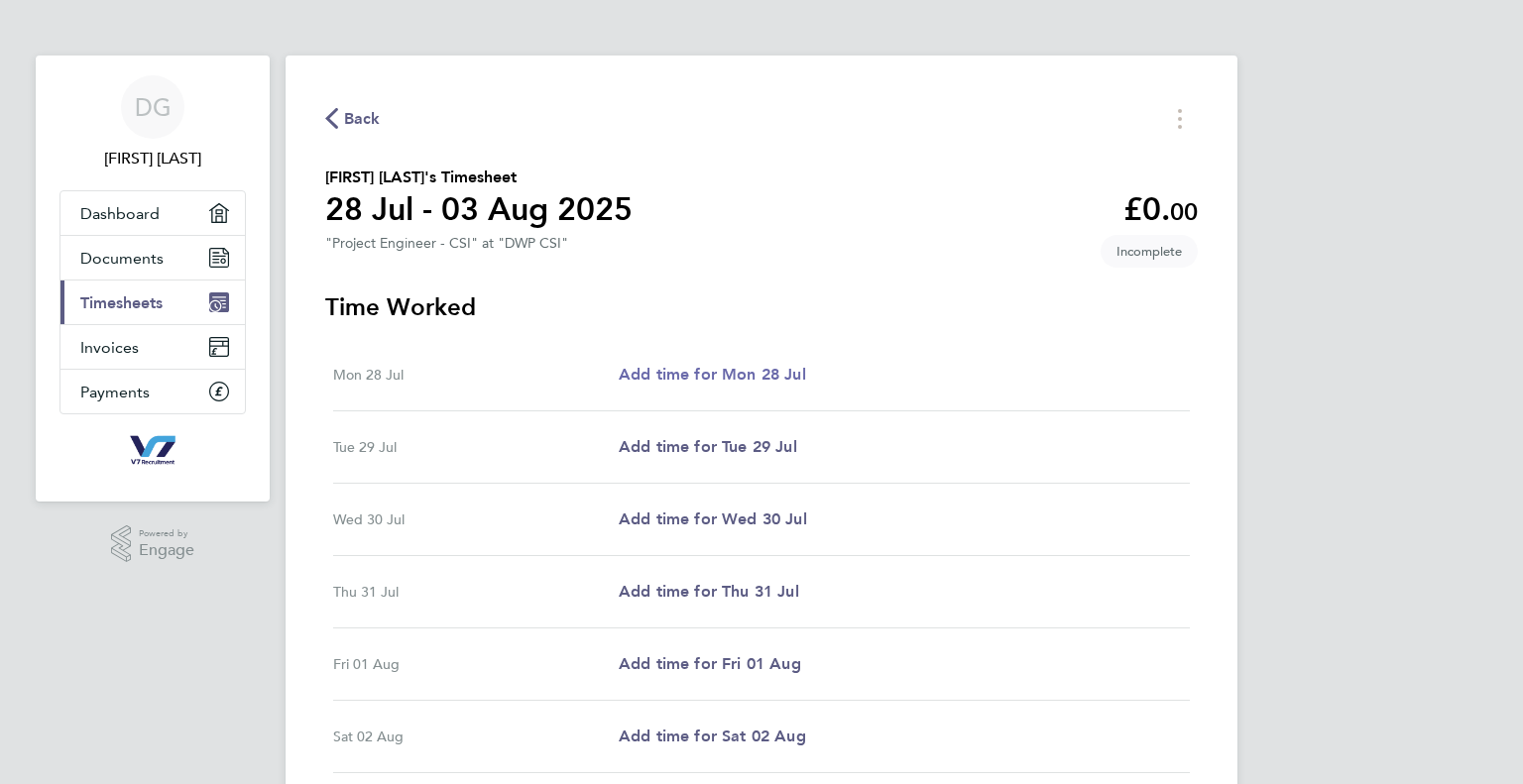 click on "Add time for Mon 28 Jul" at bounding box center (712, 374) 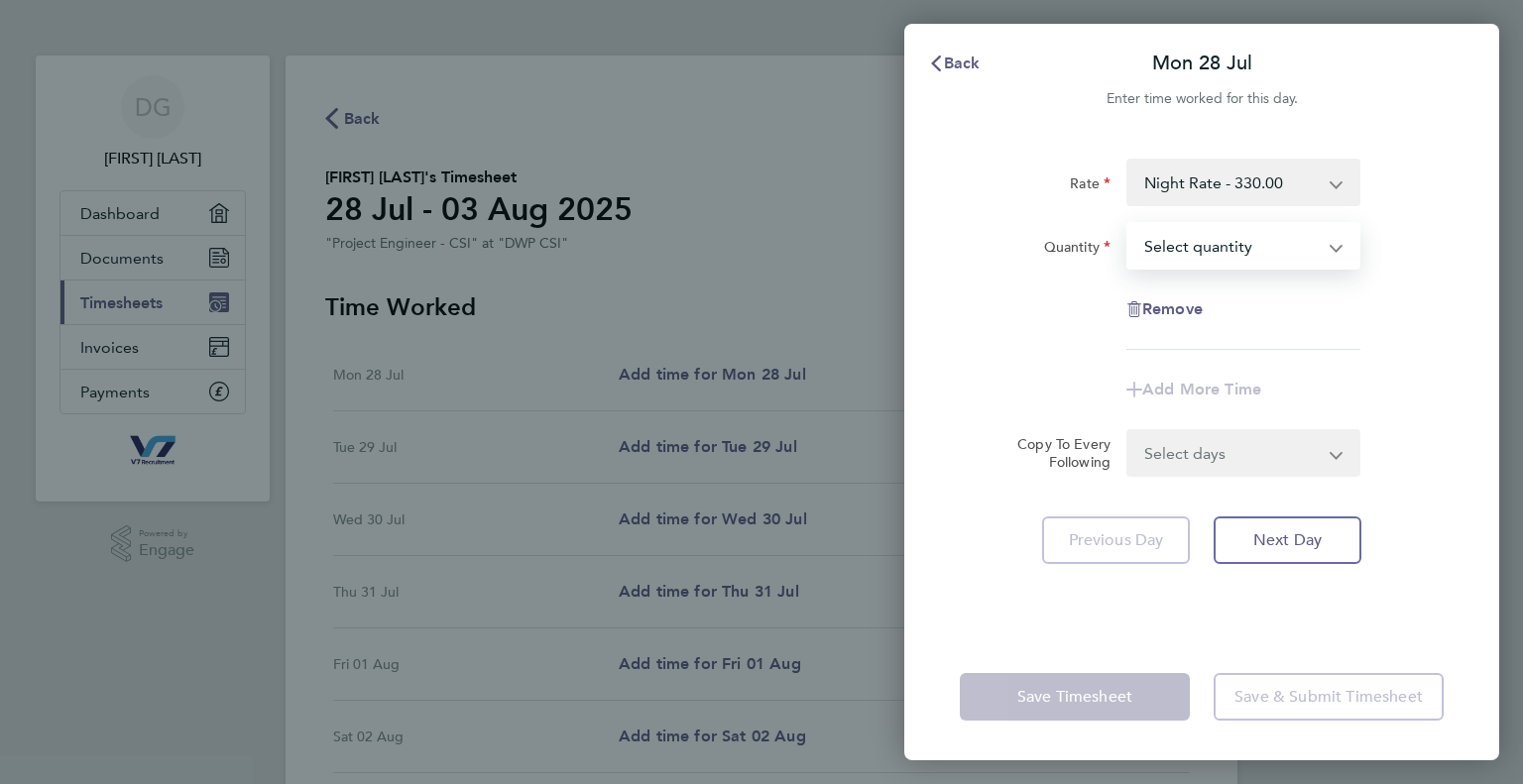 click on "Select quantity   0.5   1" at bounding box center [1231, 246] 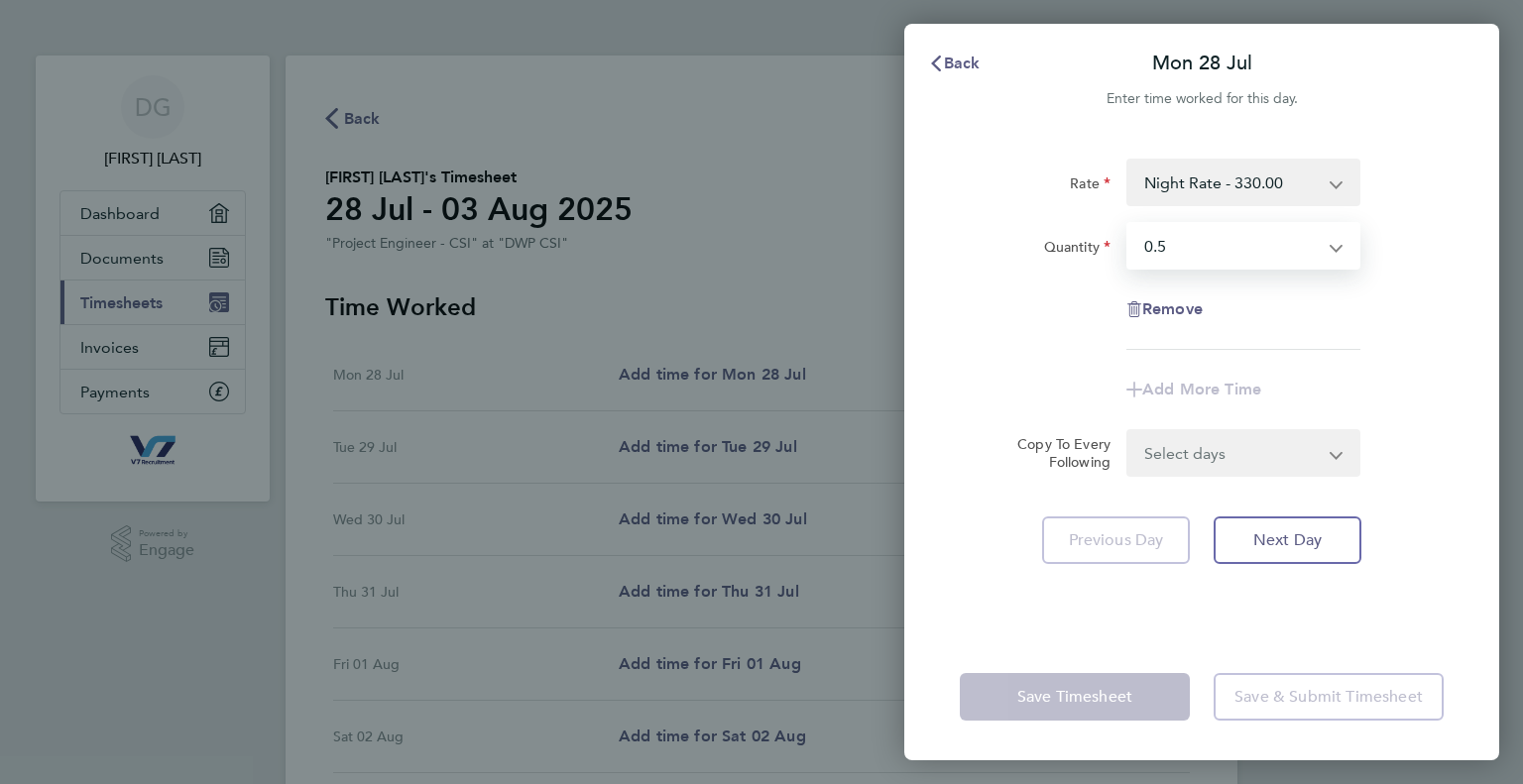 click on "Select quantity   0.5   1" at bounding box center [1231, 246] 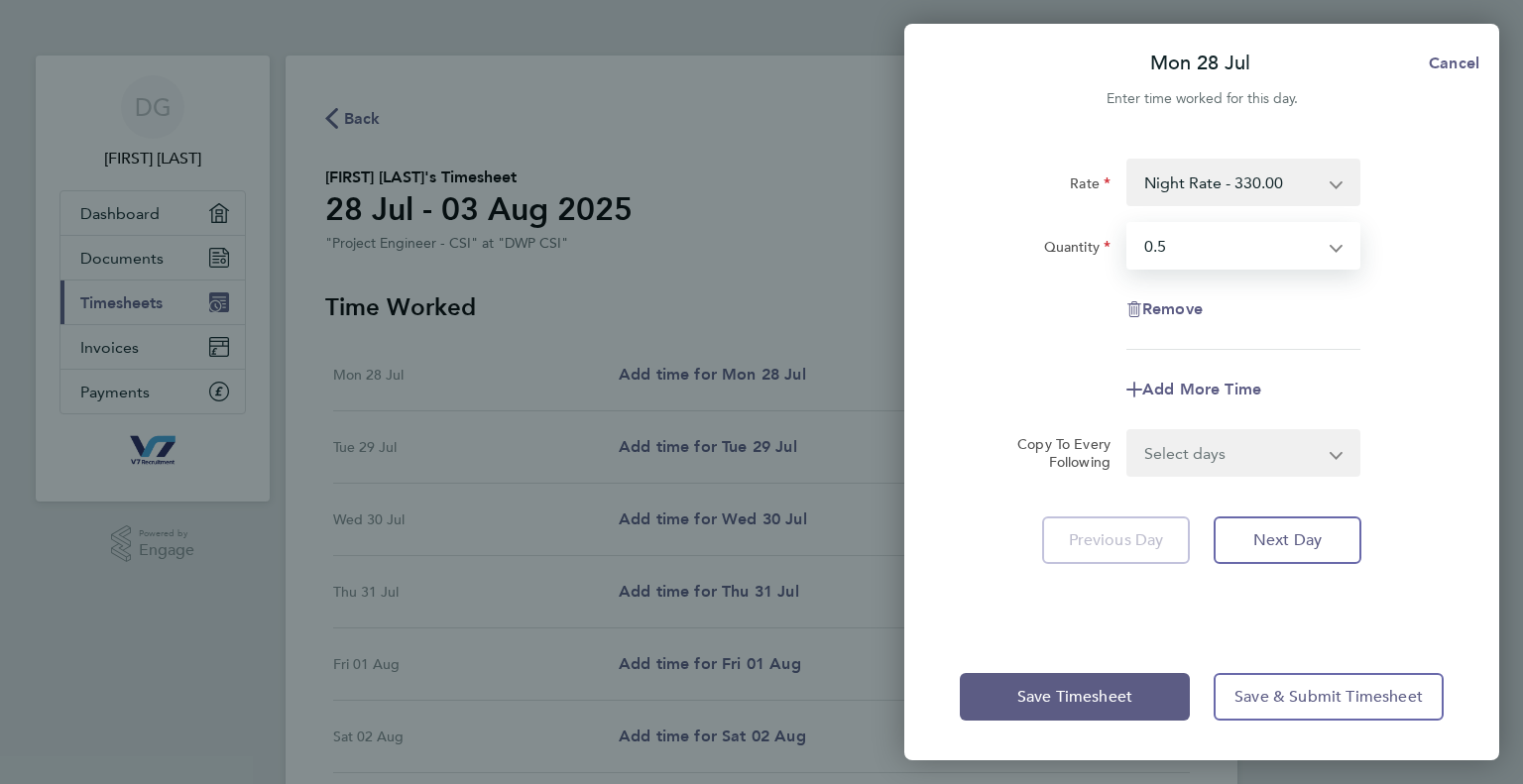 click on "Select quantity   0.5   1" at bounding box center (1231, 246) 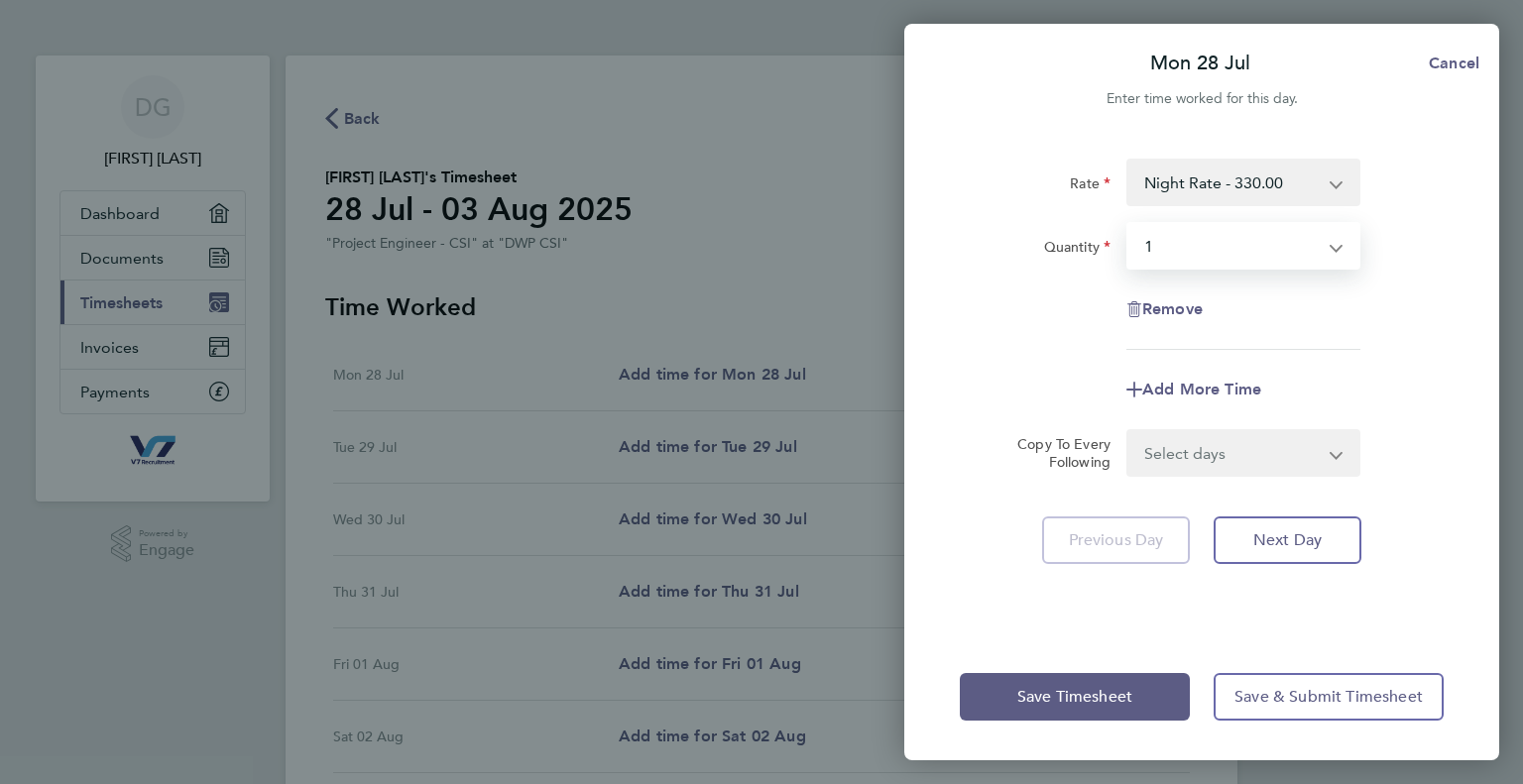 click on "Select quantity   0.5   1" at bounding box center [1231, 246] 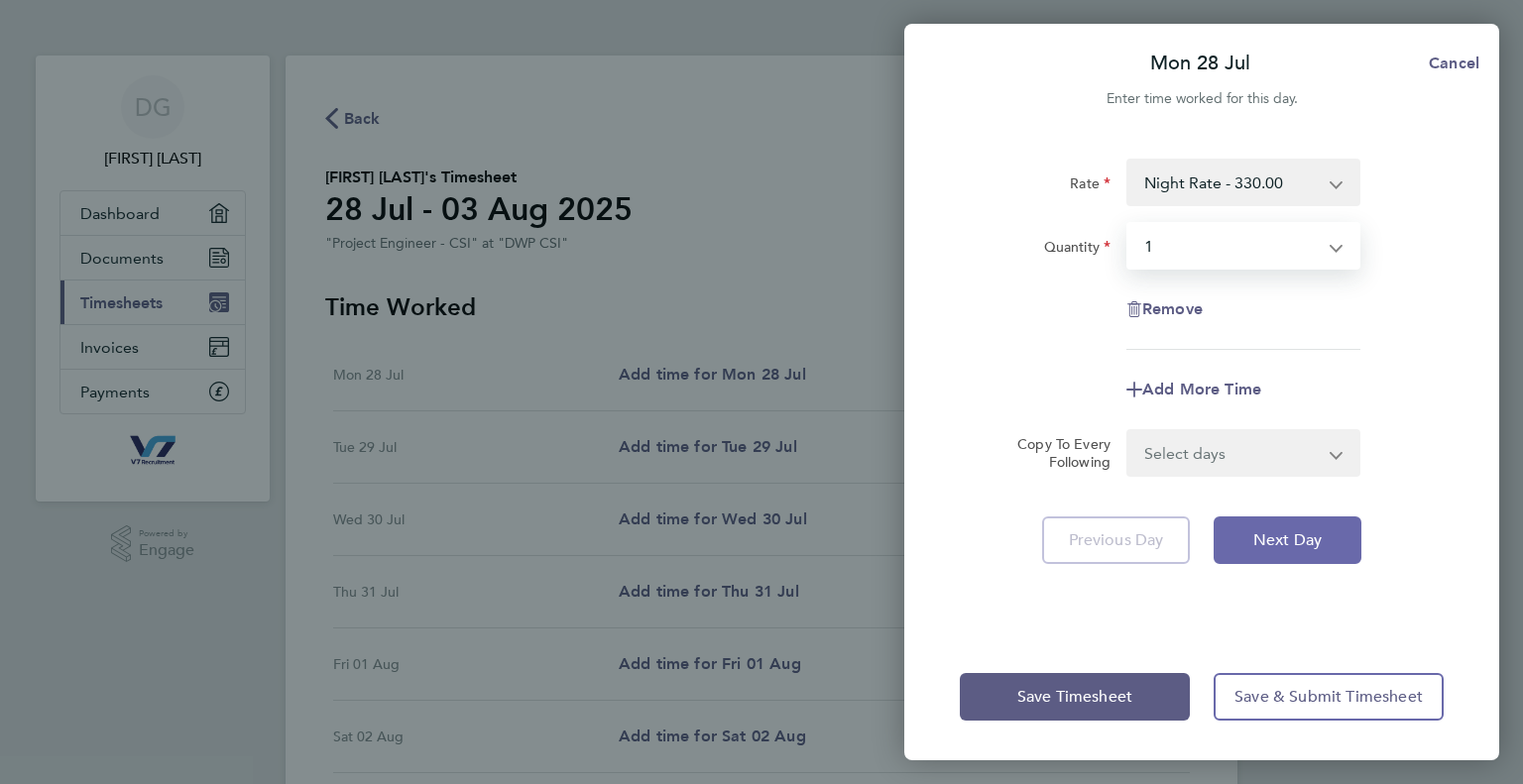 click on "Next Day" 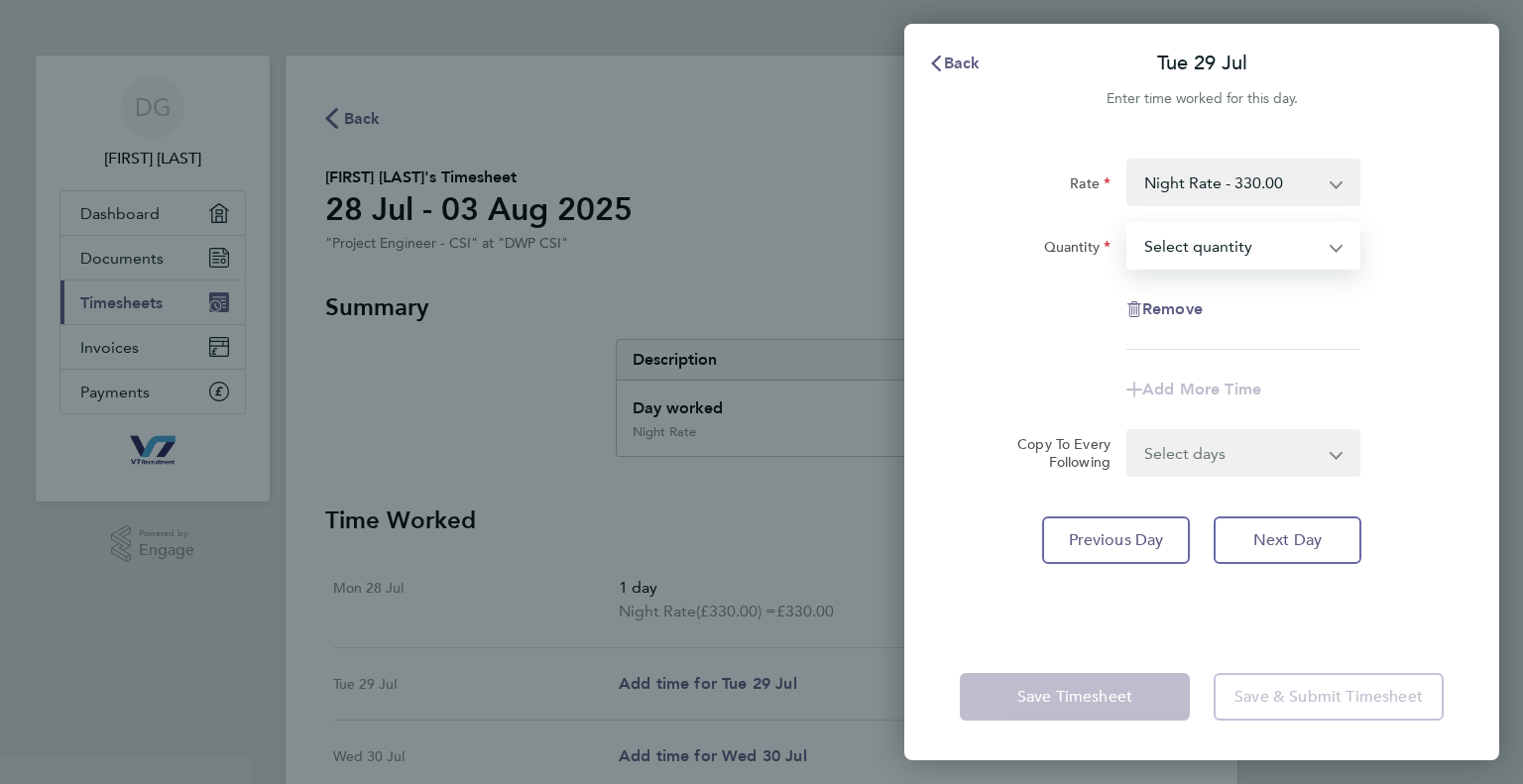 click on "Select quantity   0.5   1" at bounding box center (1231, 246) 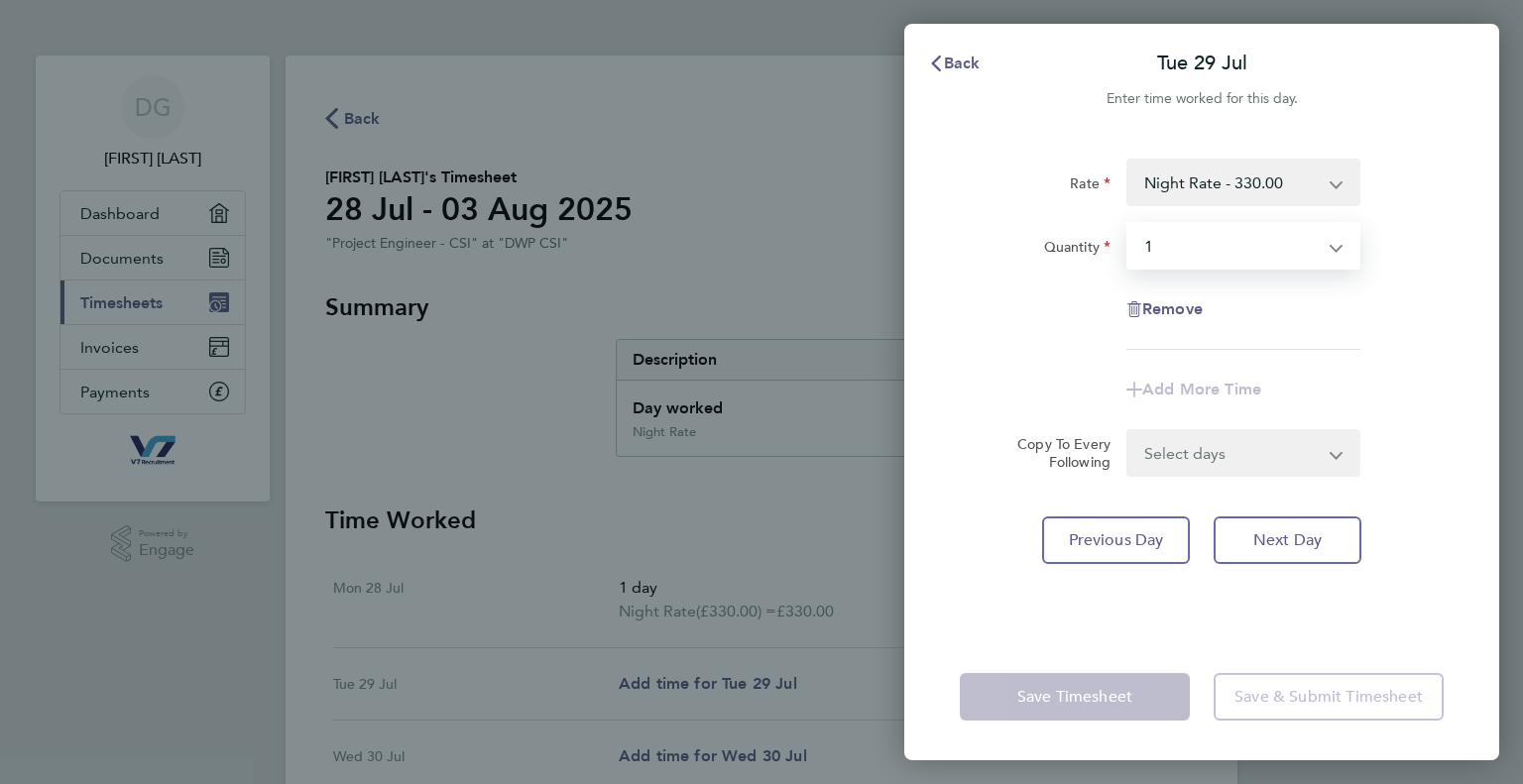 click on "Select quantity   0.5   1" at bounding box center [1231, 246] 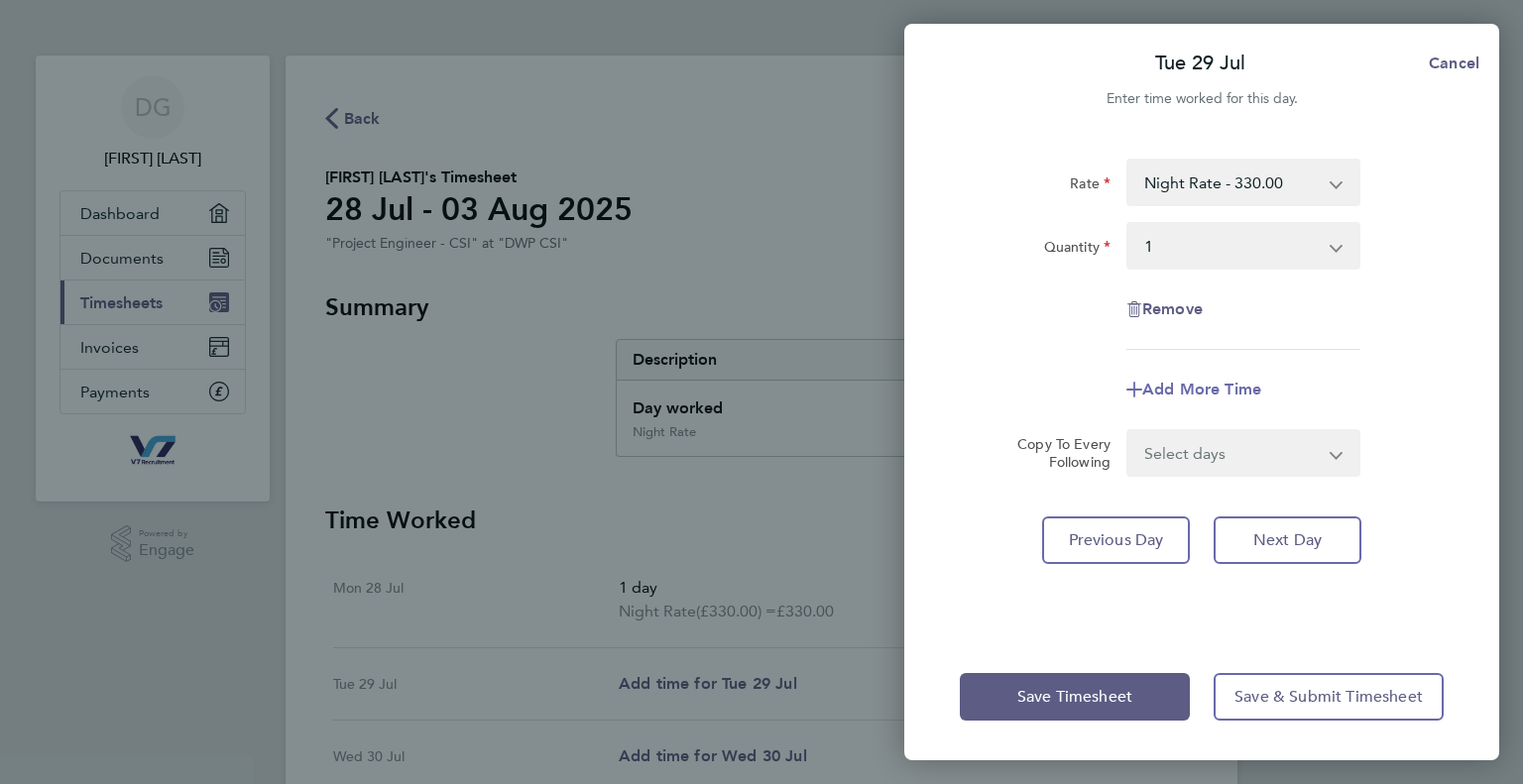 click on "Add More Time" 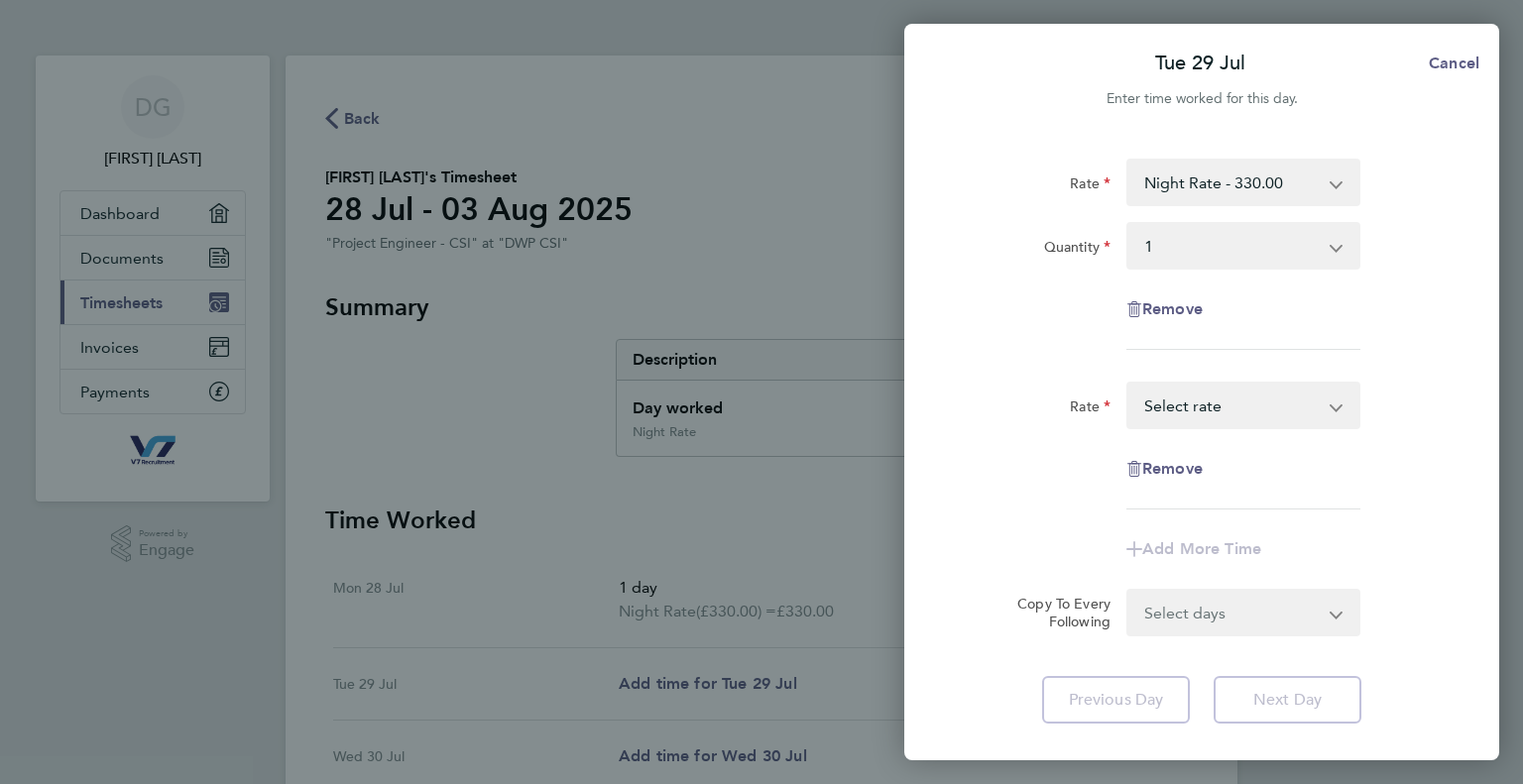 click on "Night rate OT - 41.25   Day Rate OT - 31.25   Select rate" at bounding box center (1231, 405) 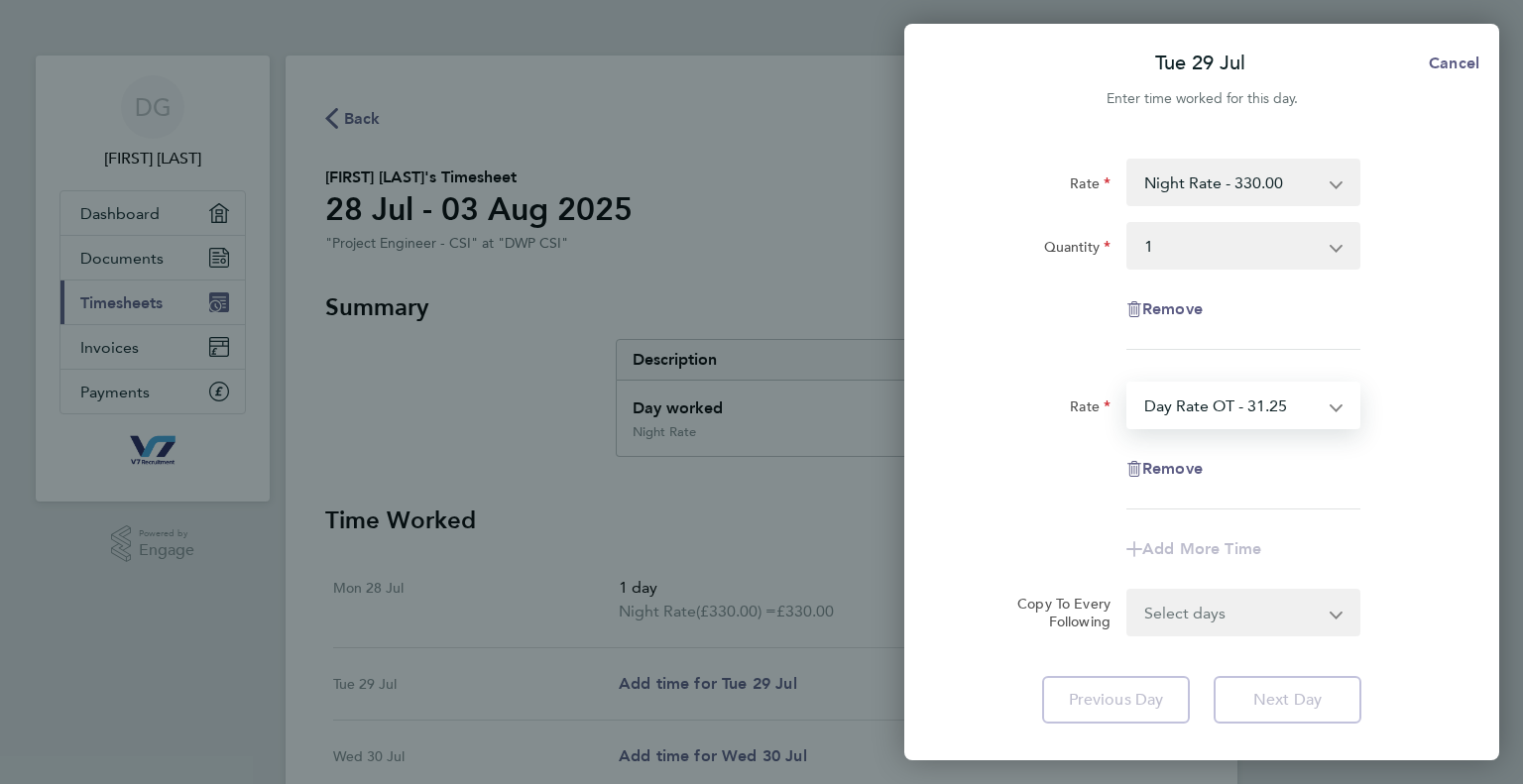 select on "30" 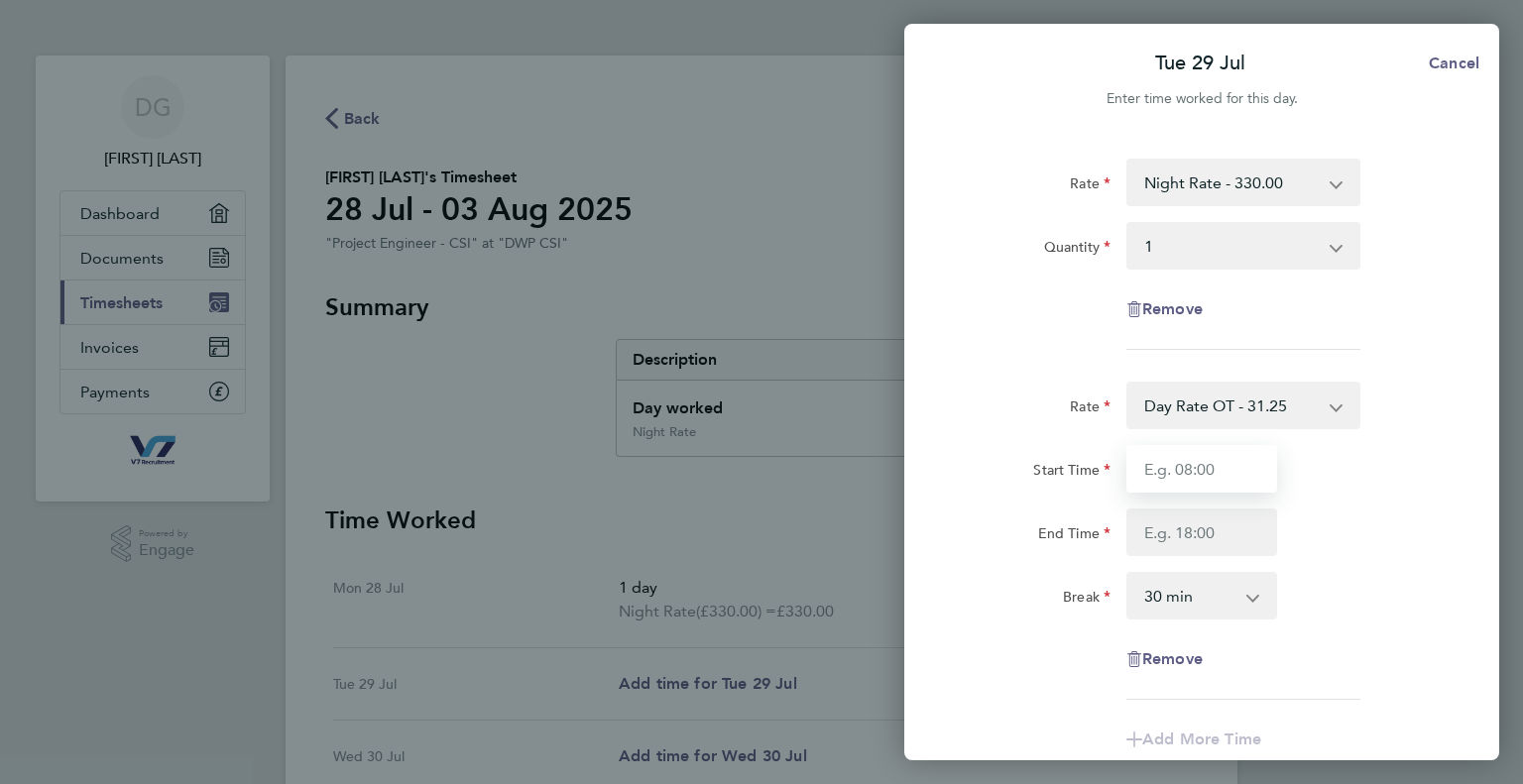 click on "Start Time" at bounding box center [1202, 469] 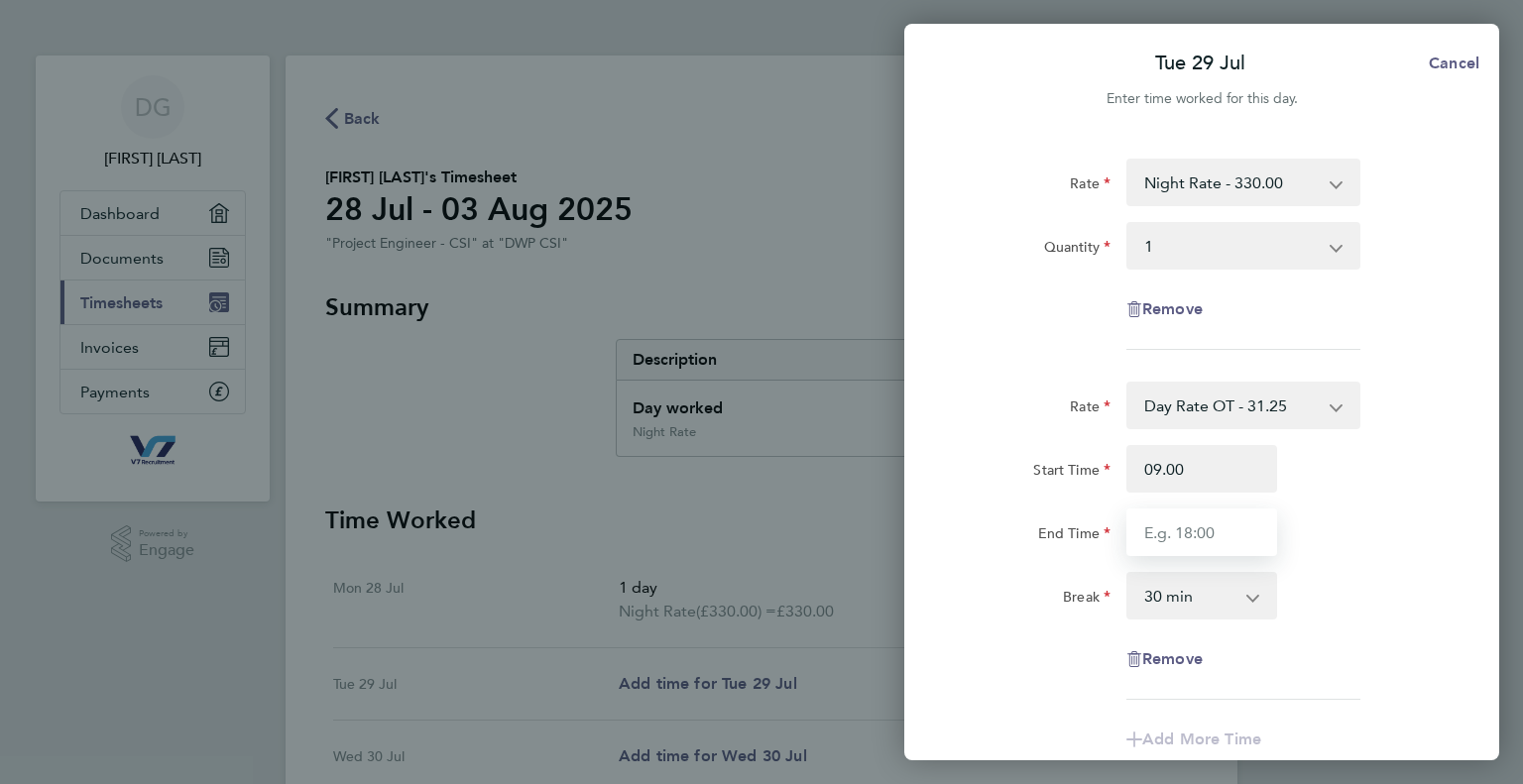 type on "09:00" 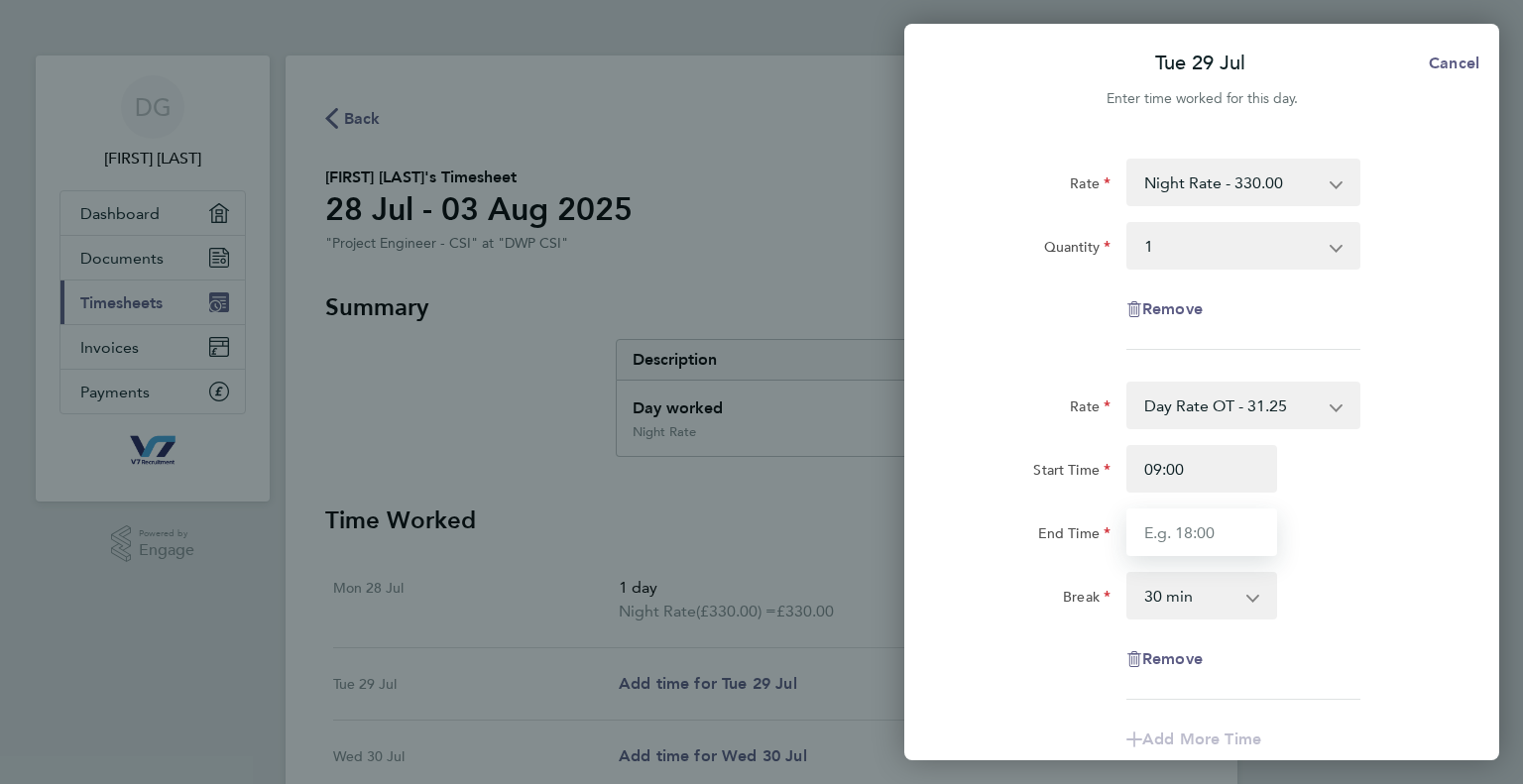 click on "End Time" at bounding box center (1202, 532) 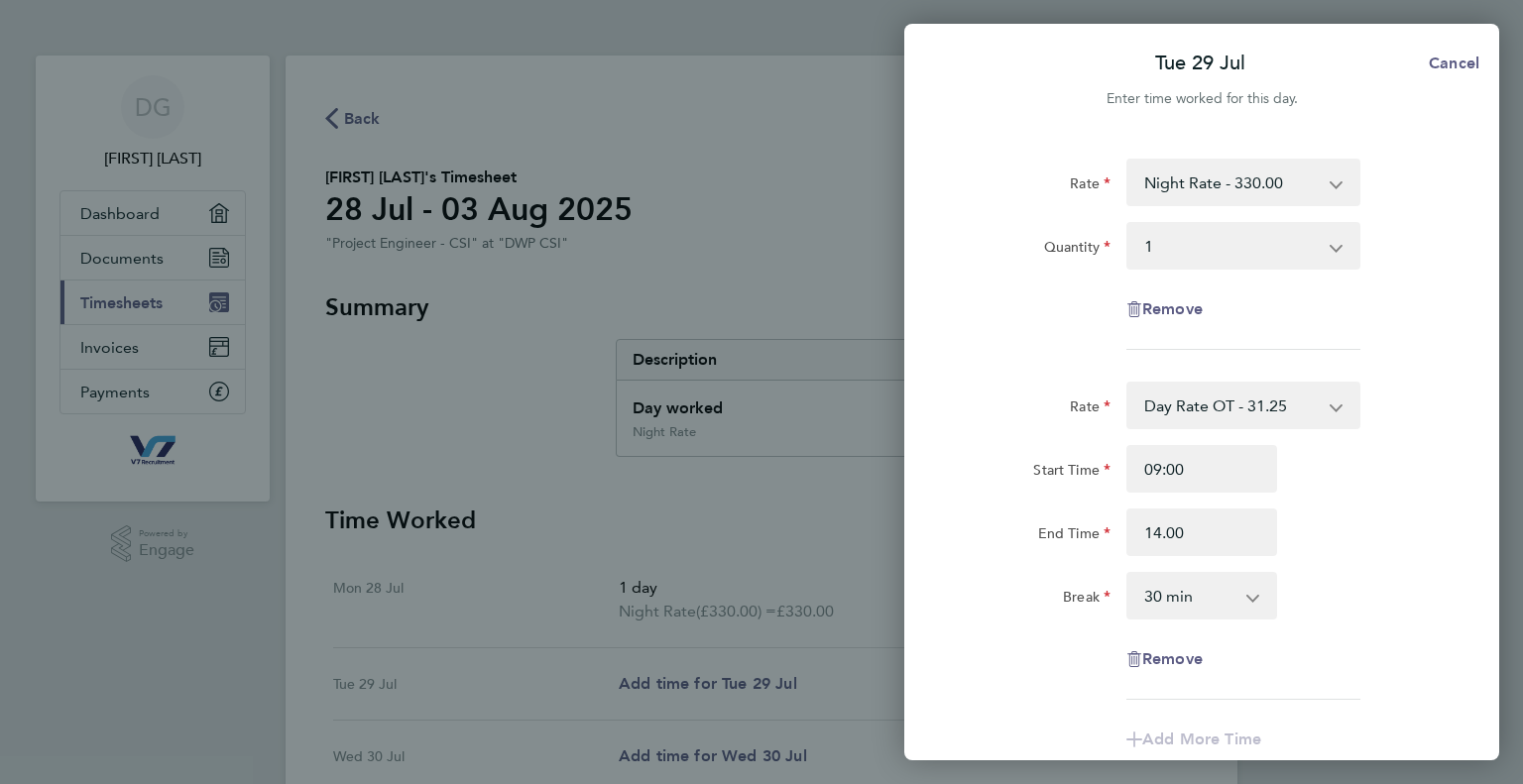 type on "14:00" 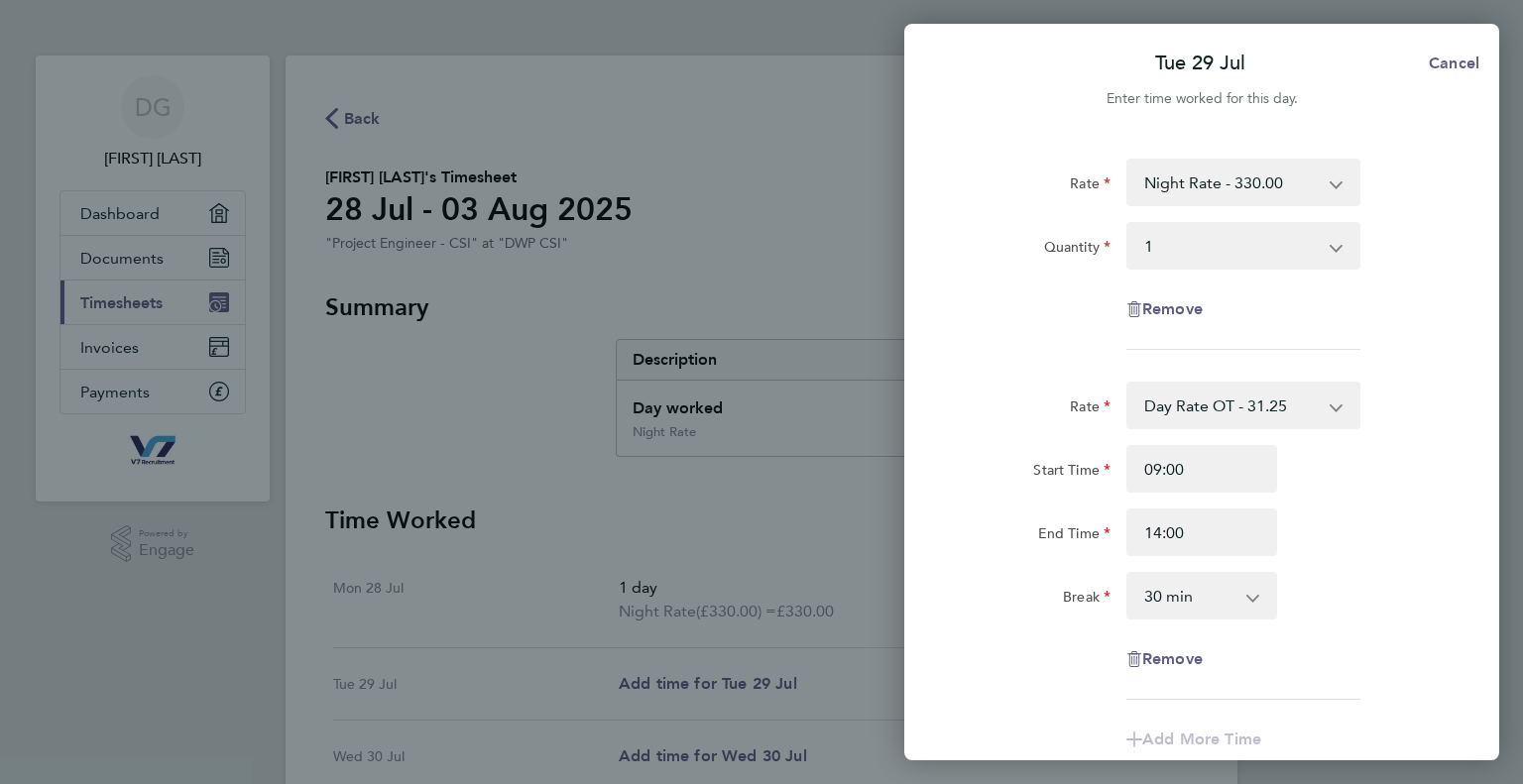 click 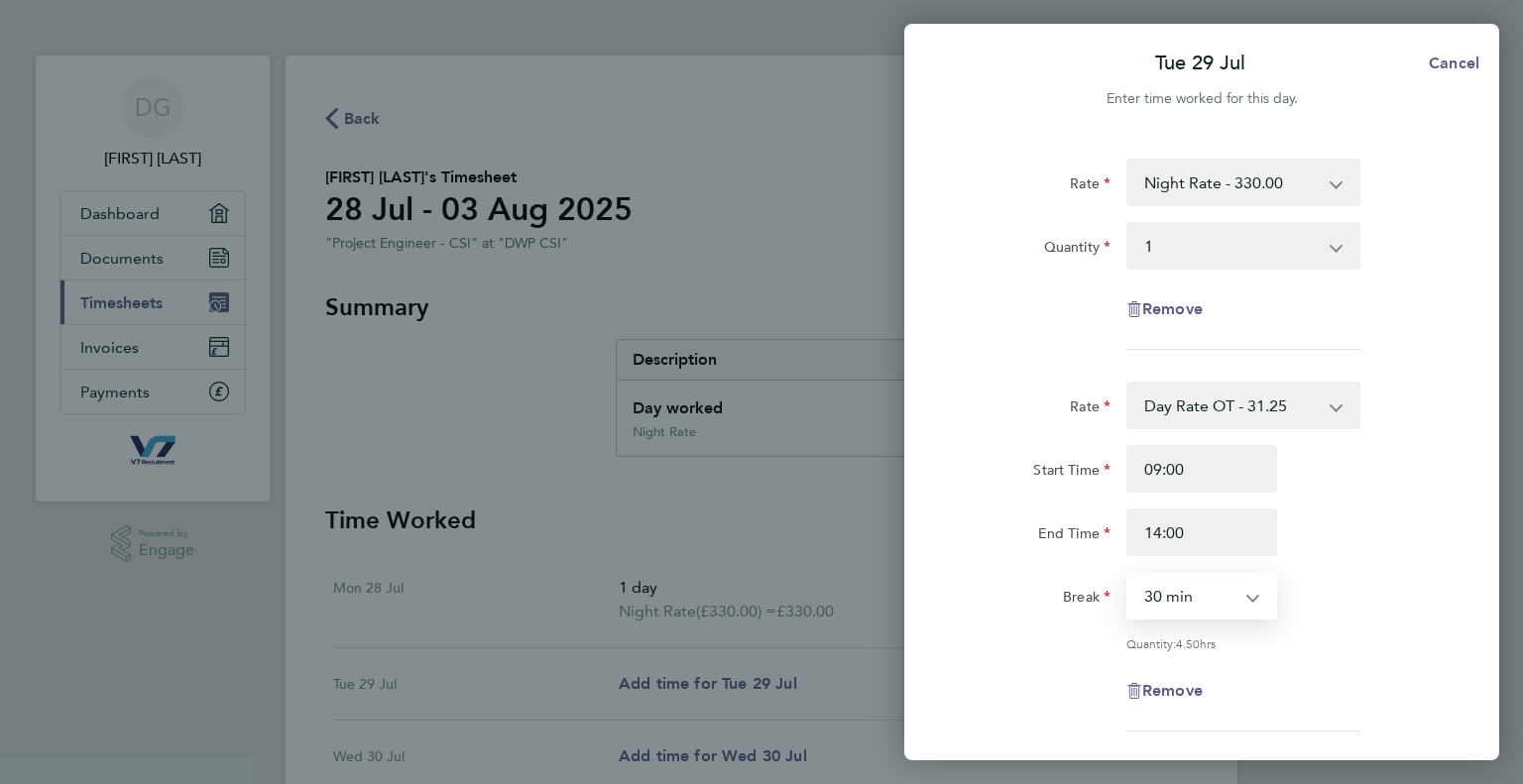 click on "0 min   15 min   30 min   45 min   60 min   75 min   90 min" at bounding box center (1190, 596) 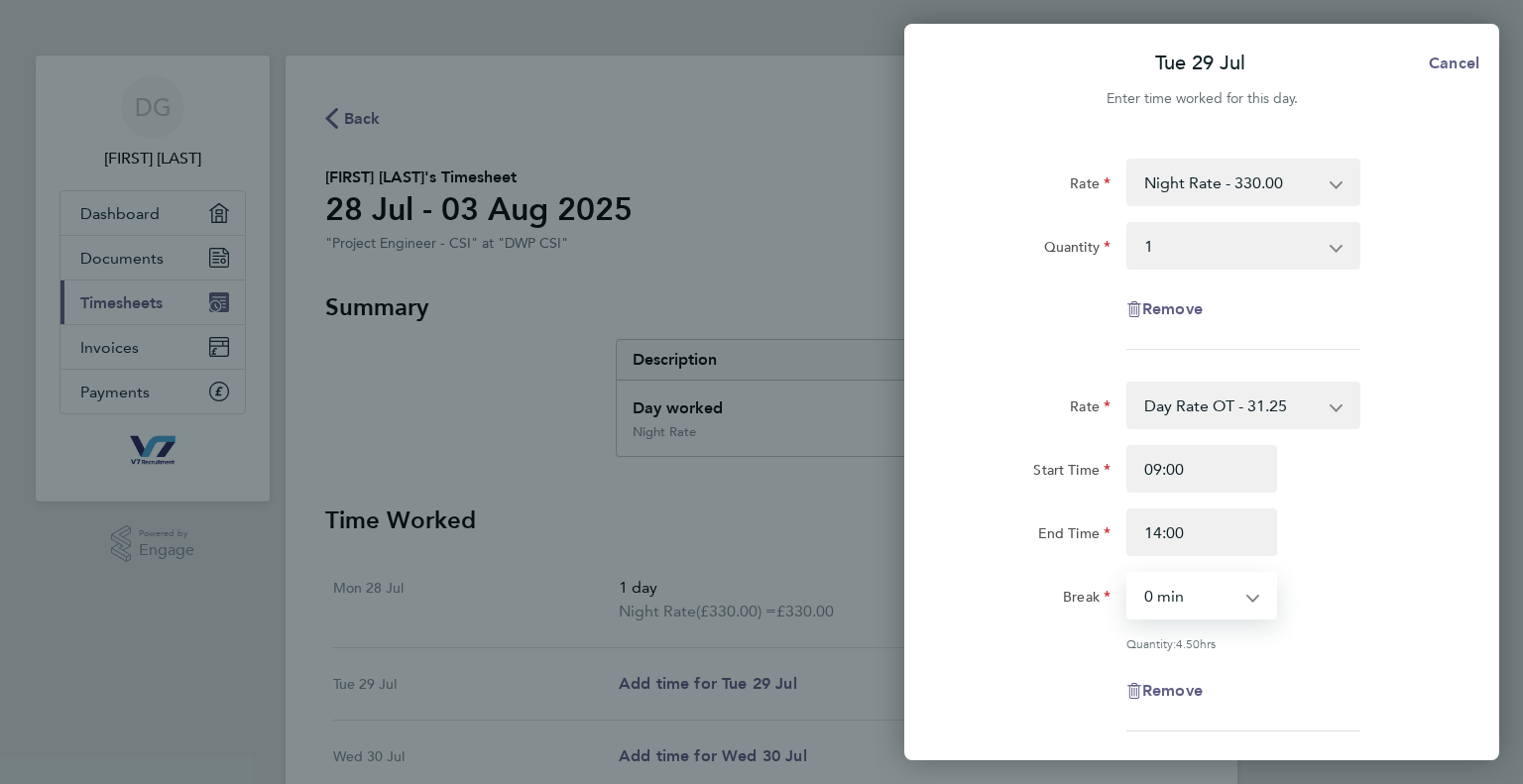 click on "0 min   15 min   30 min   45 min   60 min   75 min   90 min" at bounding box center [1190, 596] 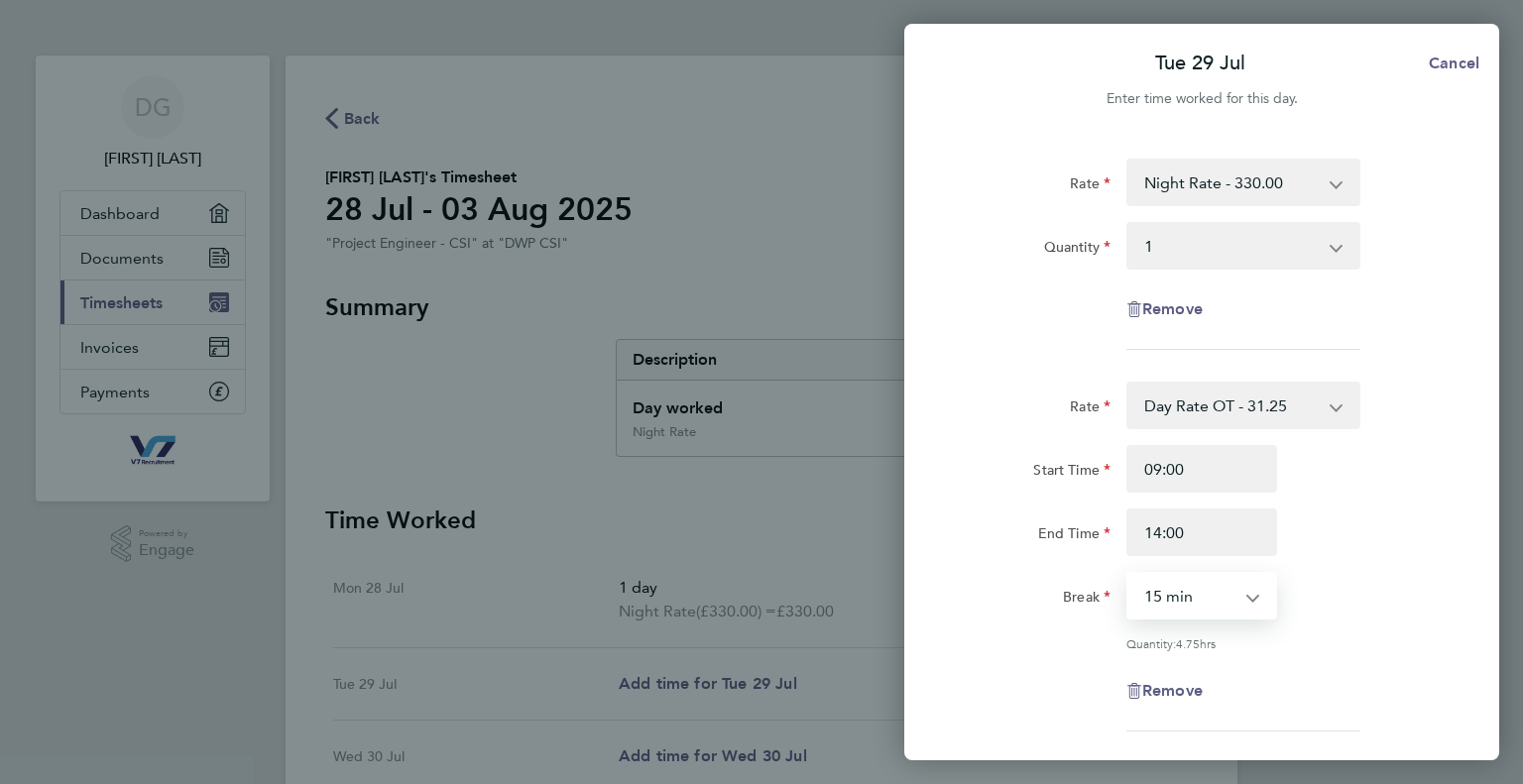 select on "0" 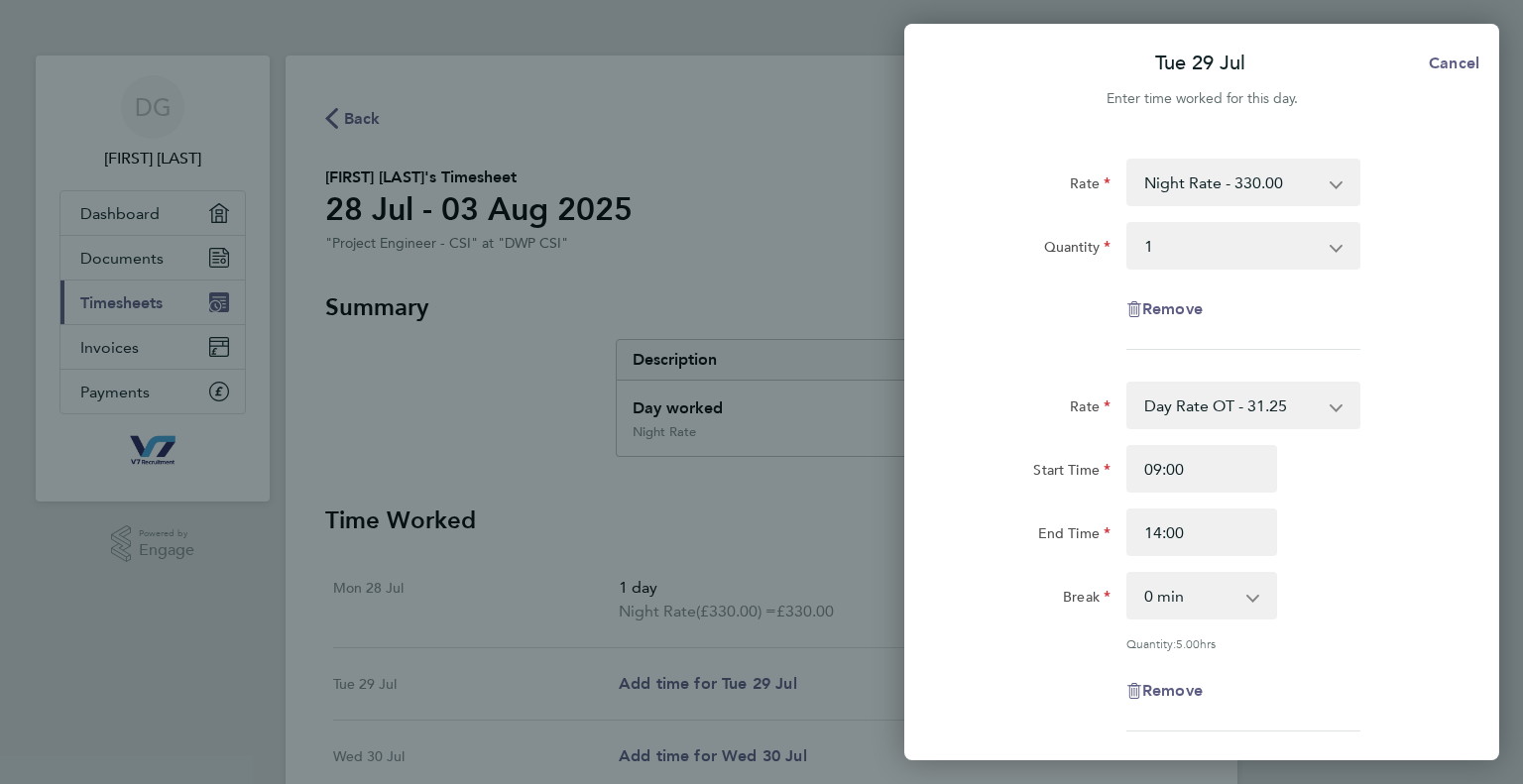 click on "Remove" 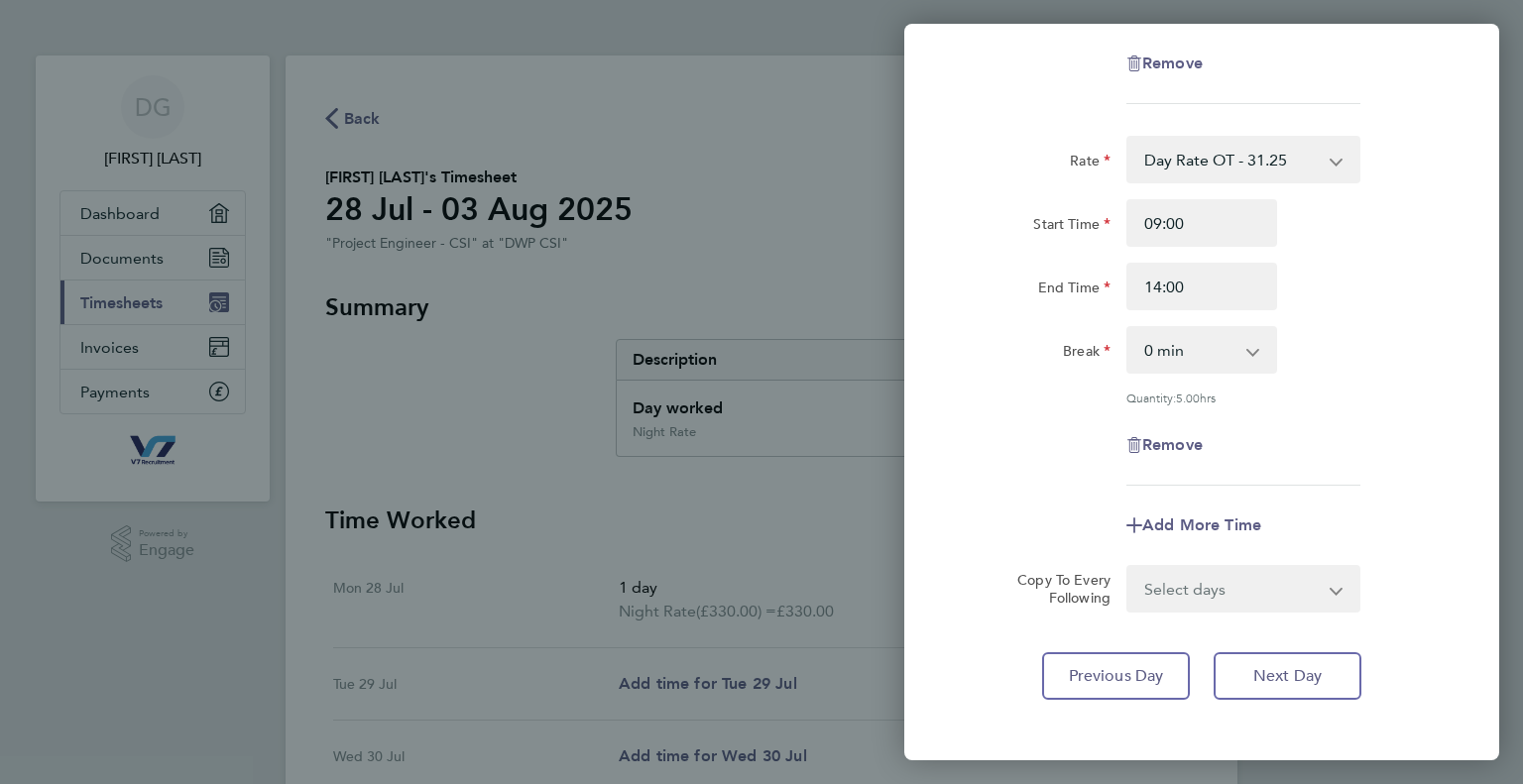 scroll, scrollTop: 278, scrollLeft: 0, axis: vertical 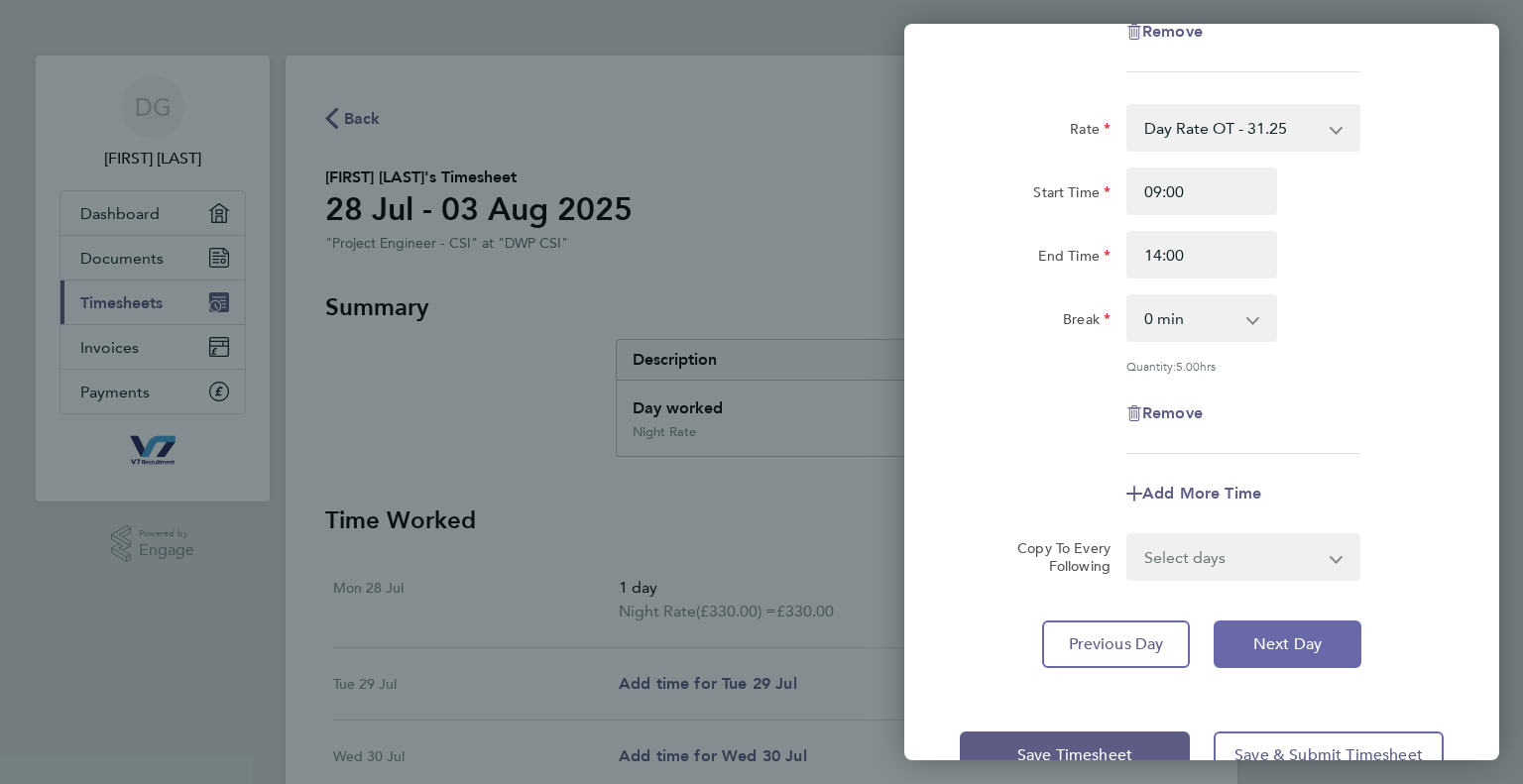click on "Next Day" 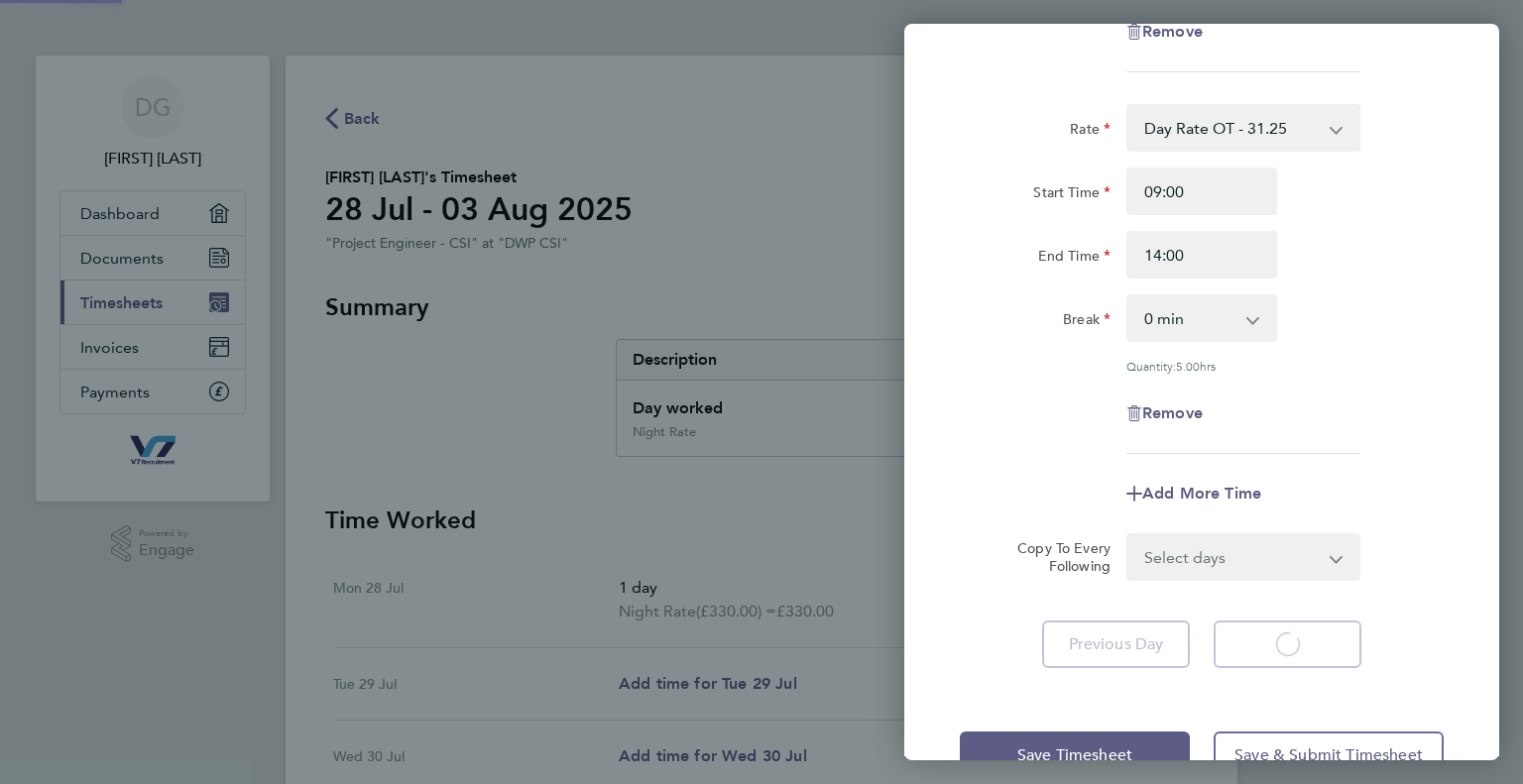 scroll, scrollTop: 0, scrollLeft: 0, axis: both 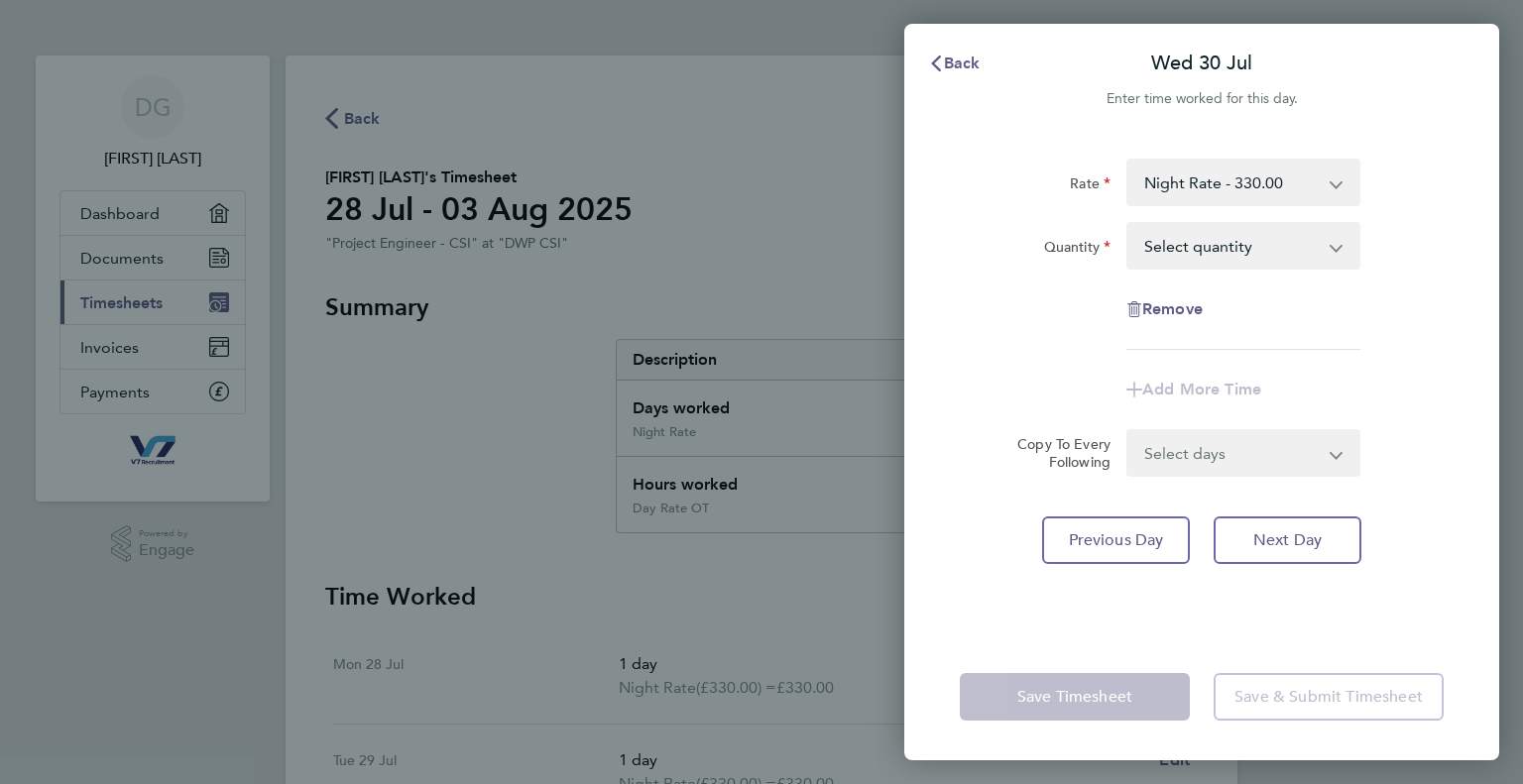 click on "Select quantity   0.5   1" at bounding box center (1231, 246) 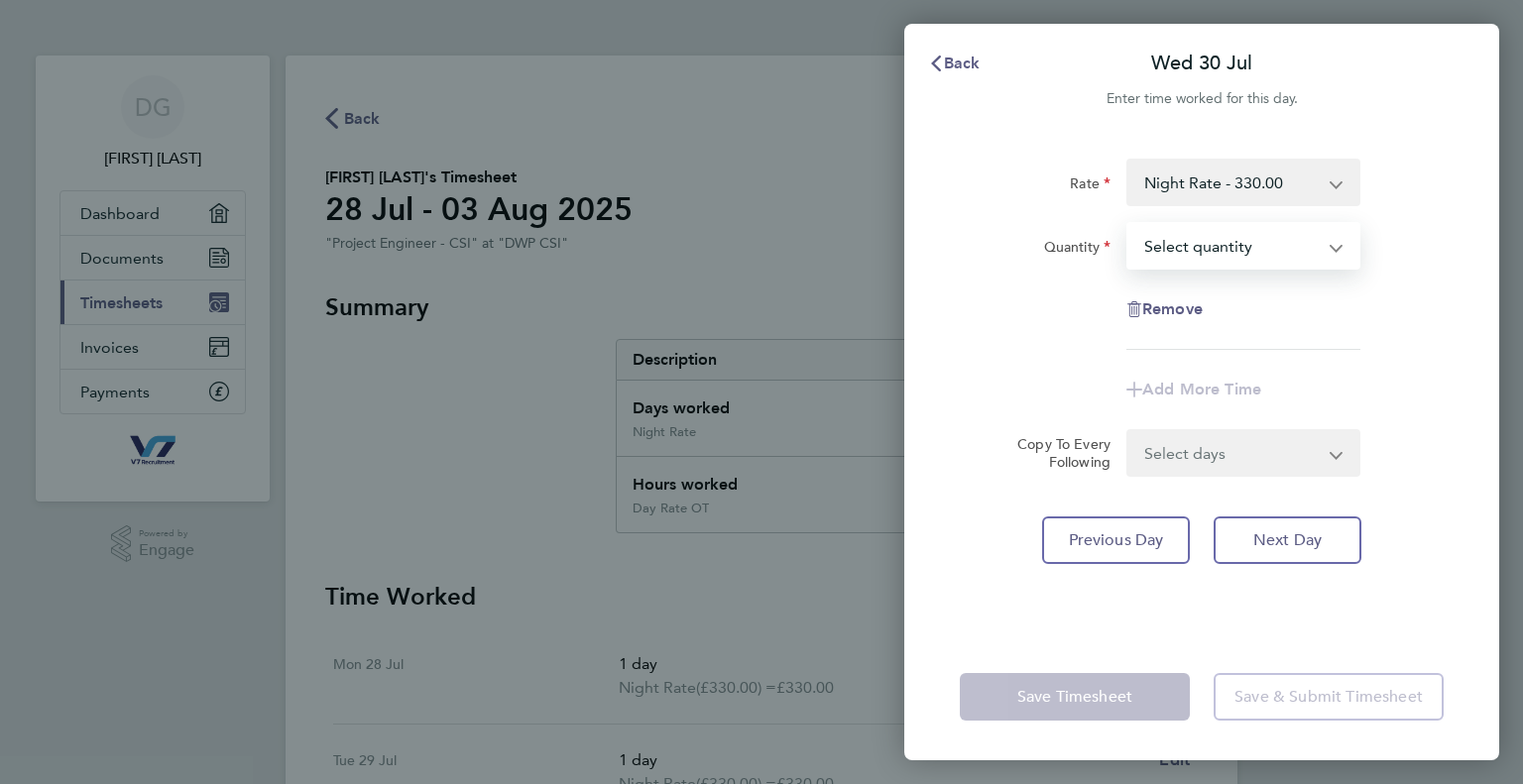 select on "1" 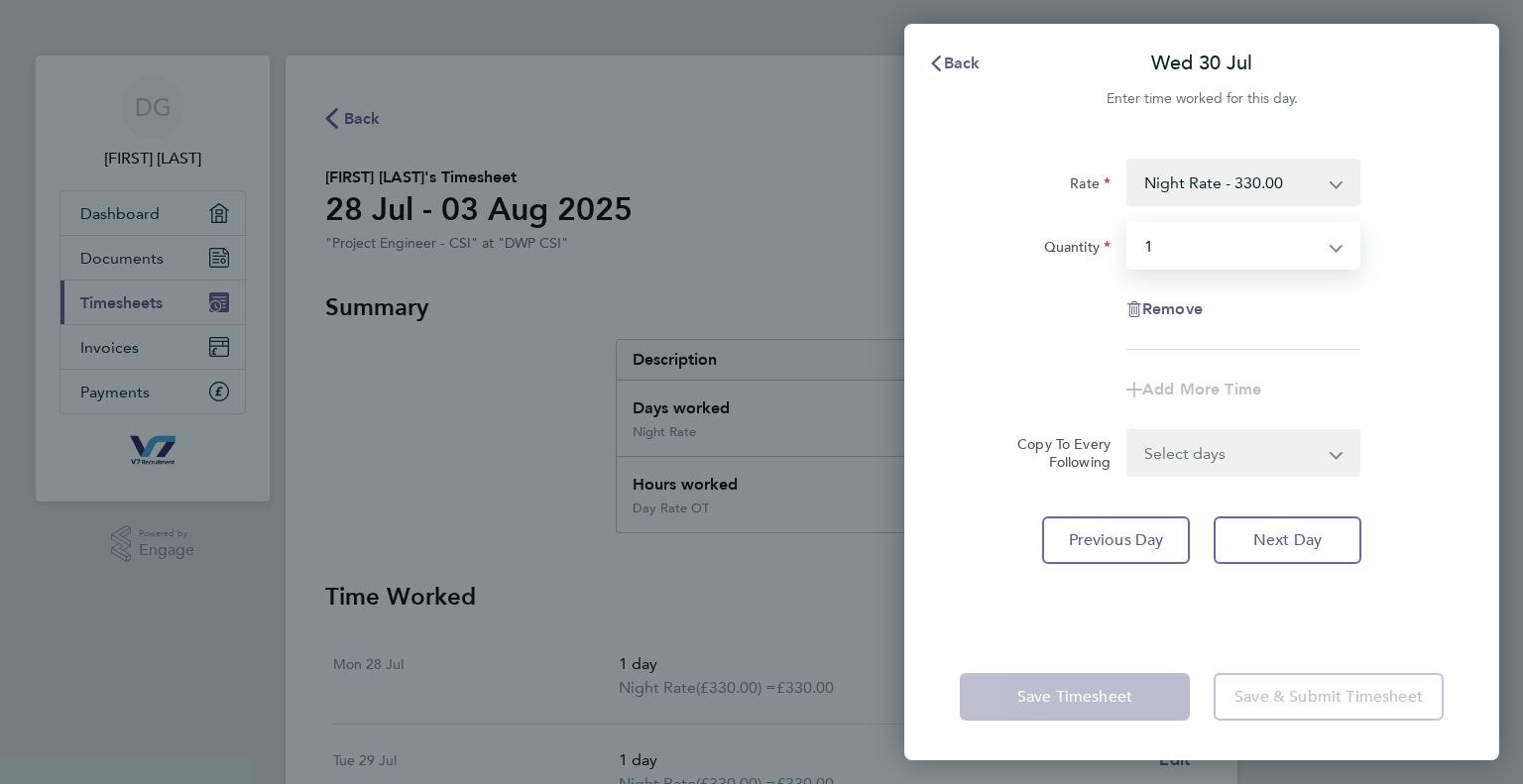 click on "Select quantity   0.5   1" at bounding box center [1231, 246] 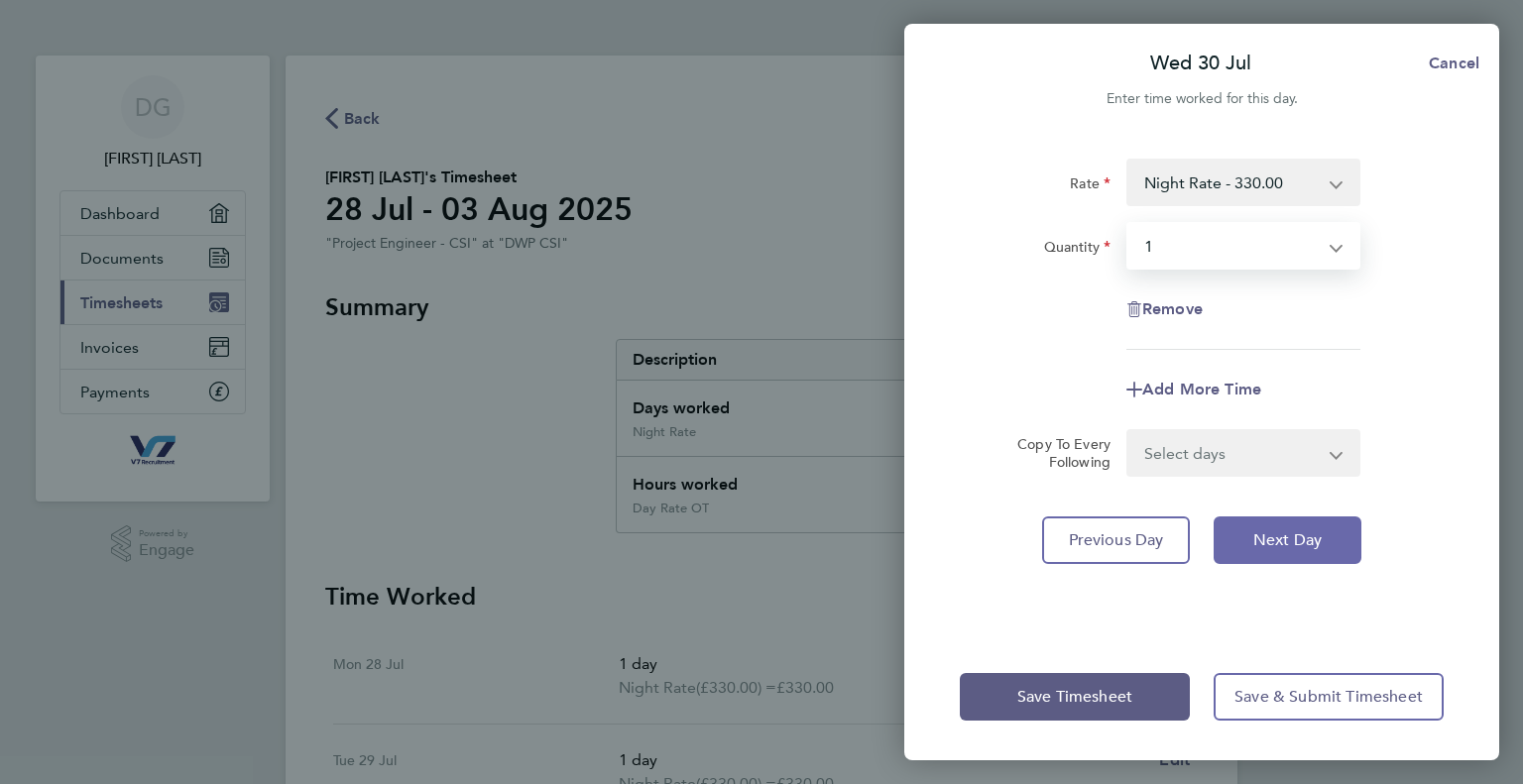 click on "Next Day" 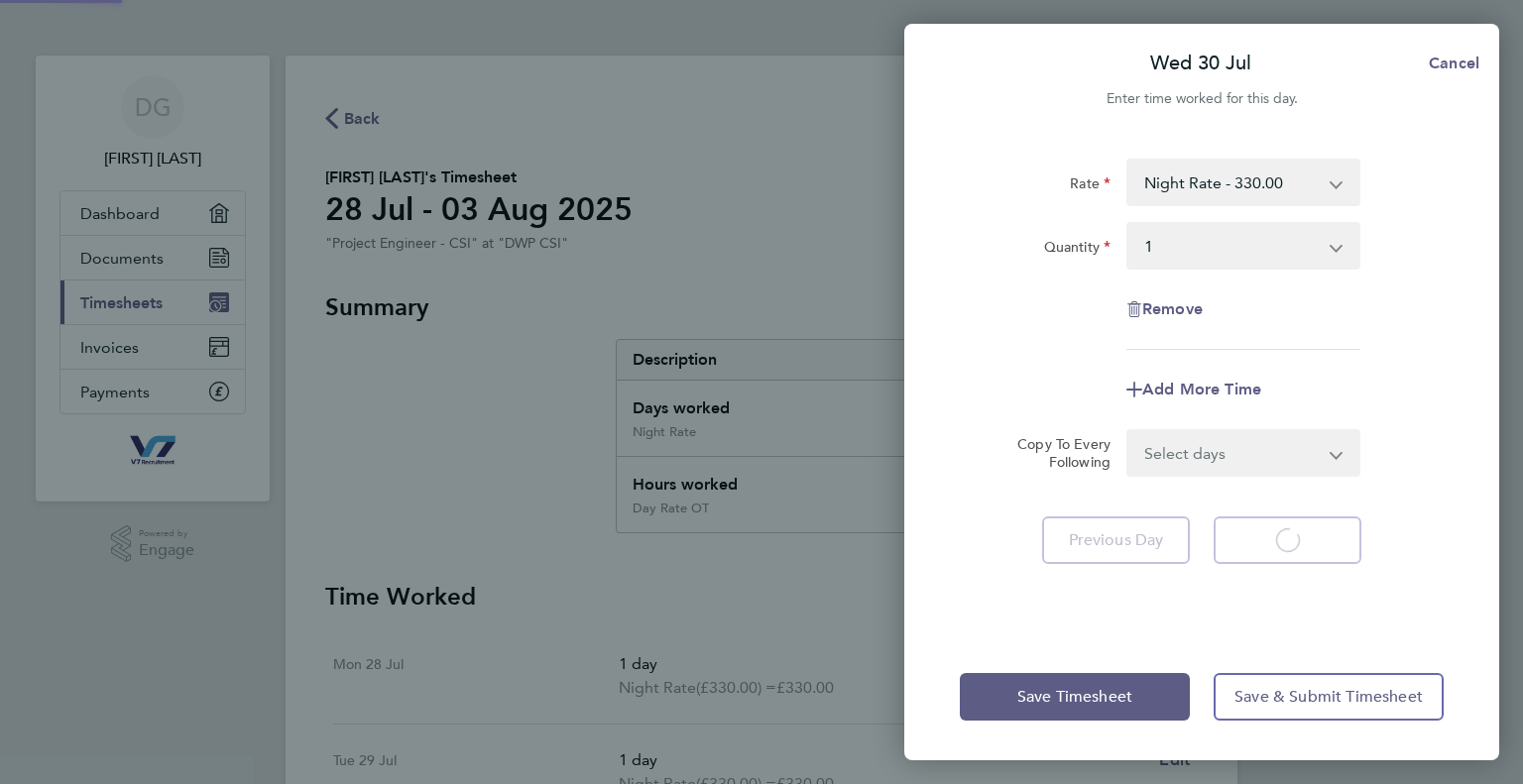 click on "Next Day
Loading" 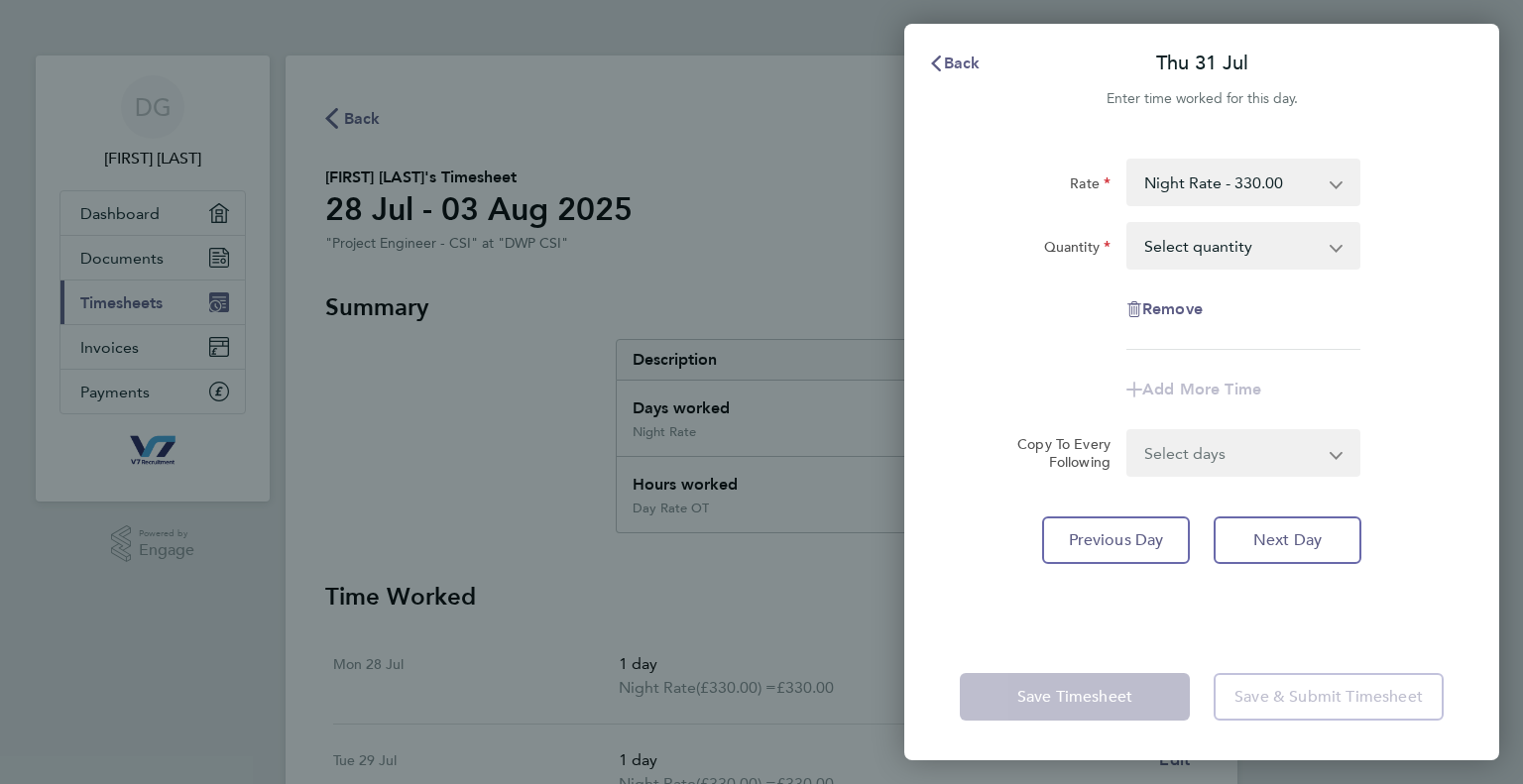 click on "Select quantity   0.5   1" at bounding box center [1231, 246] 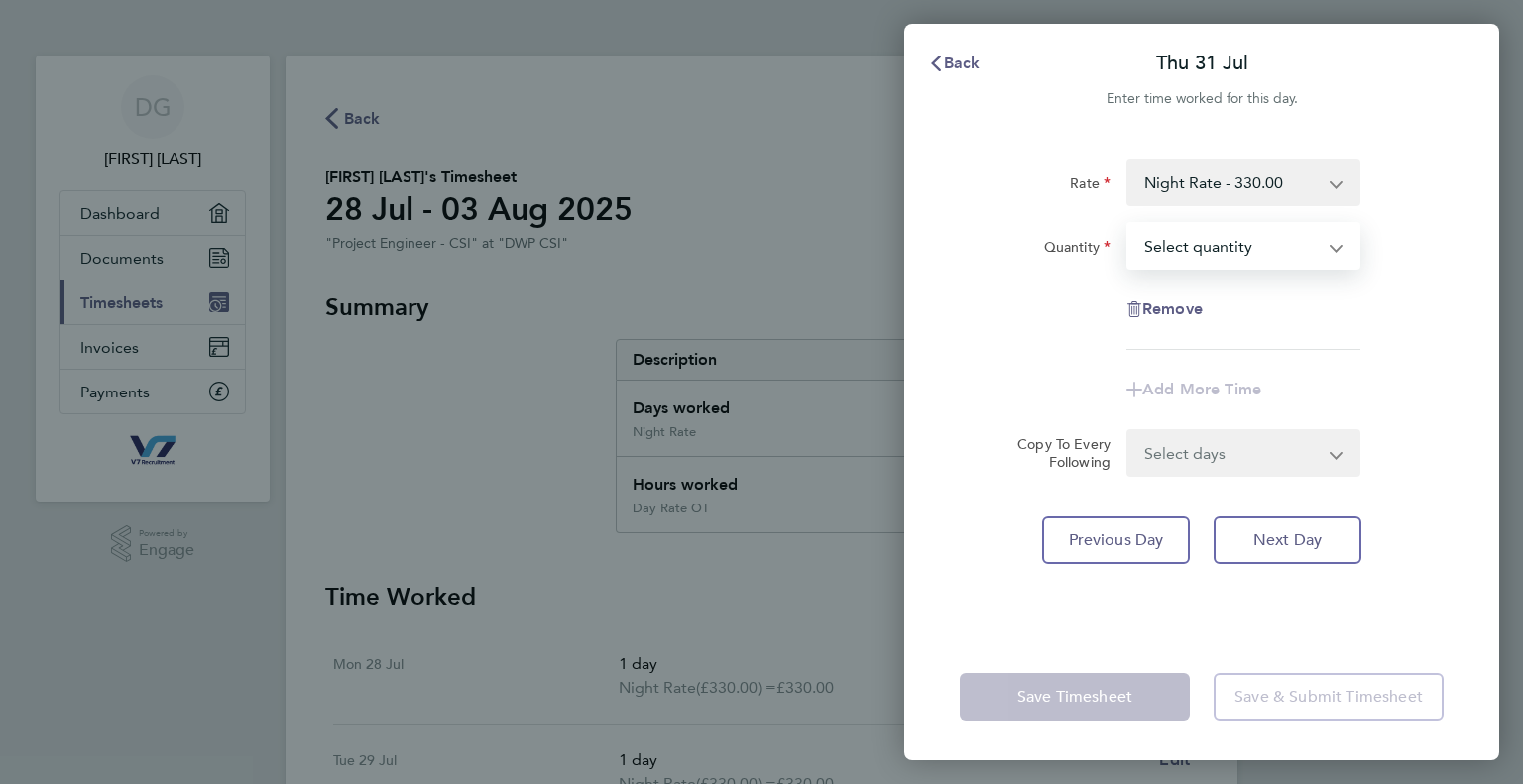 select on "1" 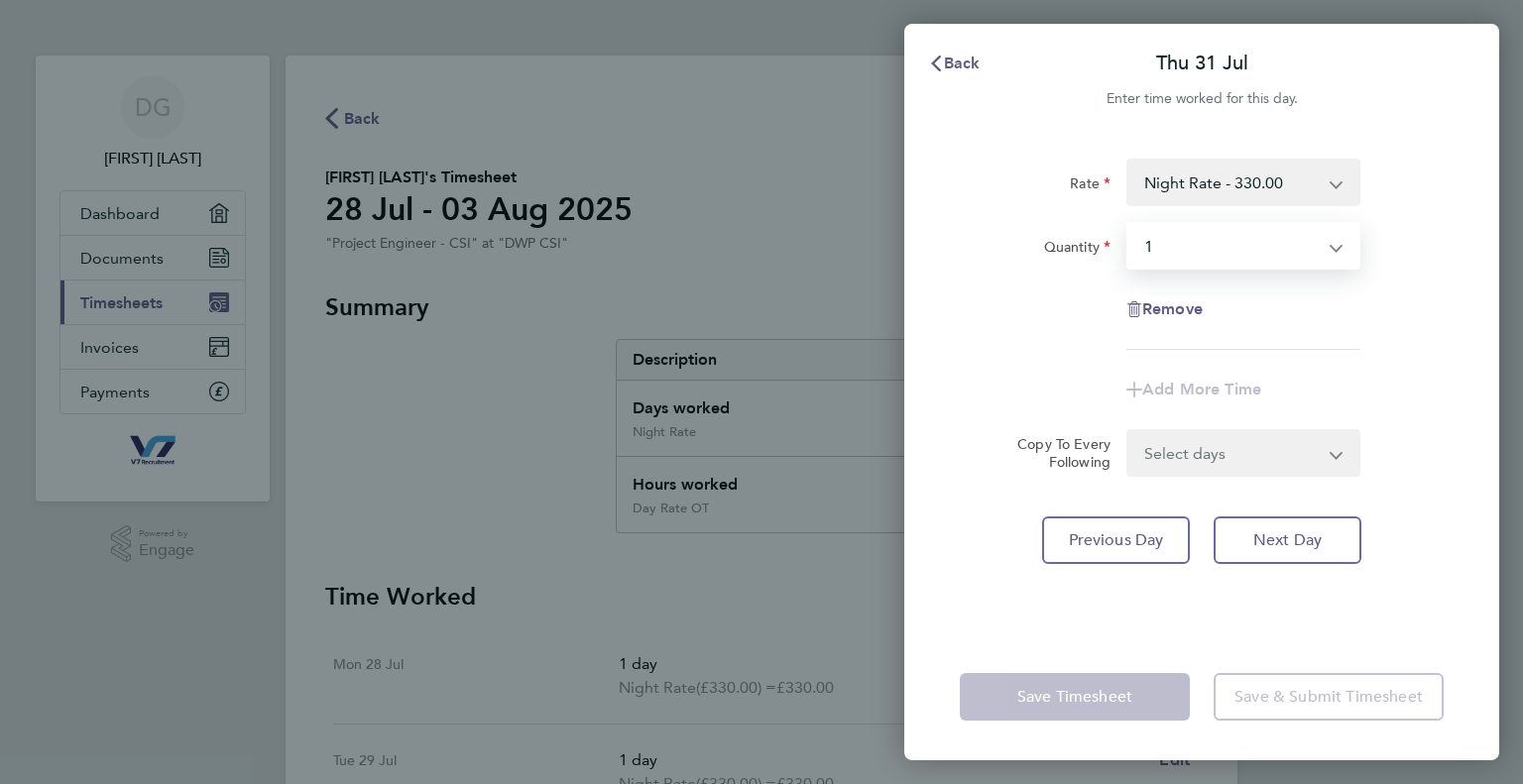 click on "Select quantity   0.5   1" at bounding box center [1231, 246] 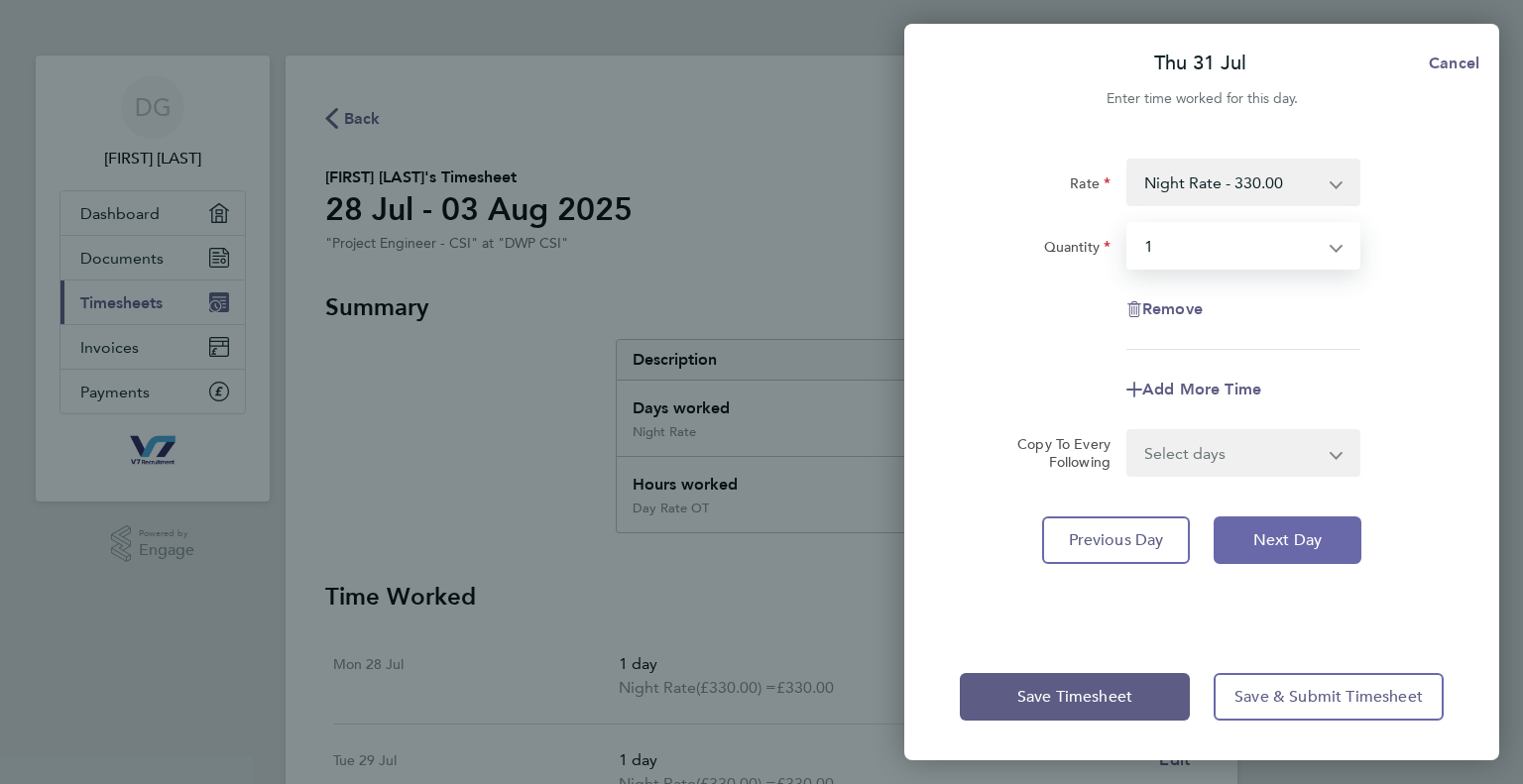click on "Next Day" 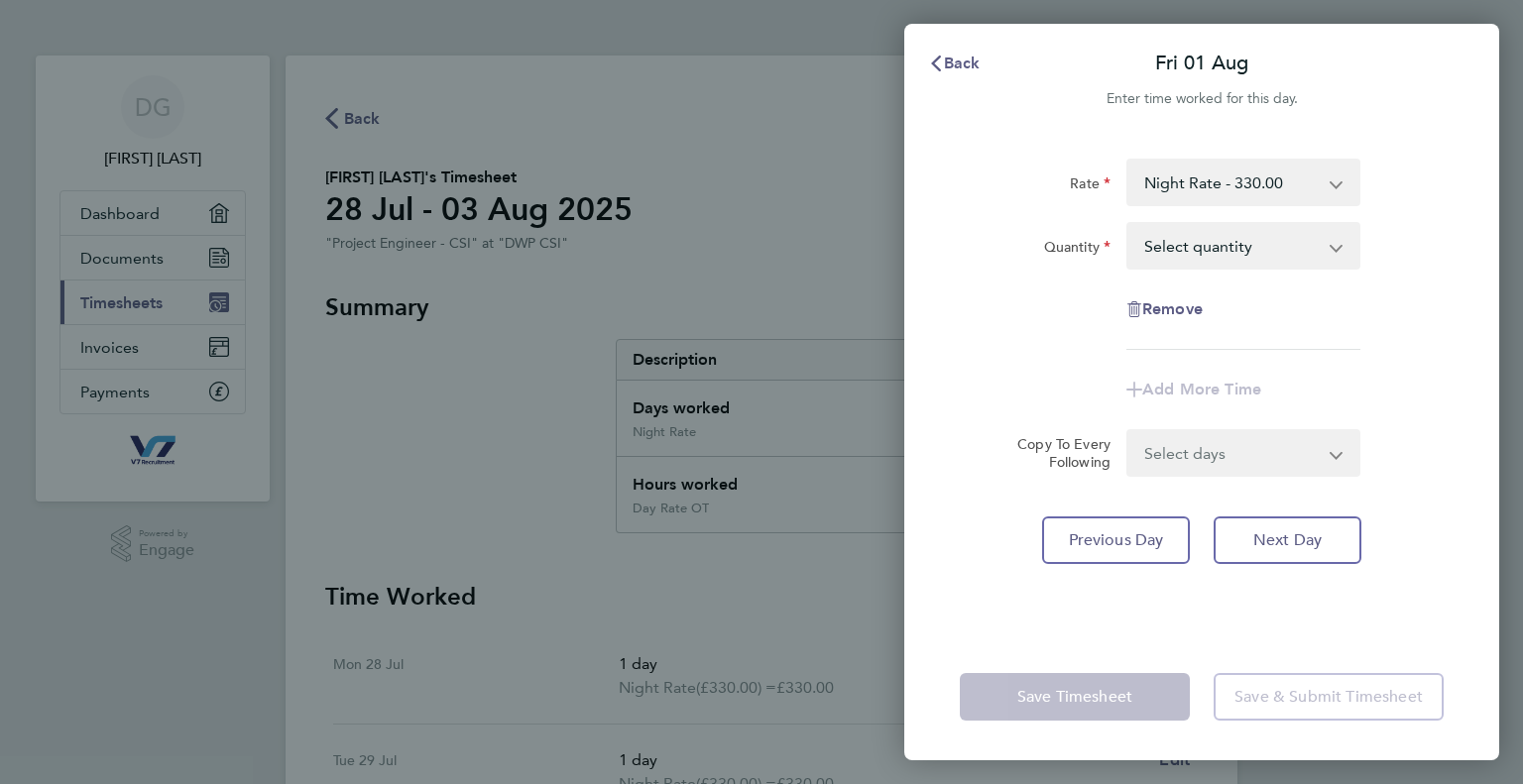 click on "Save Timesheet" 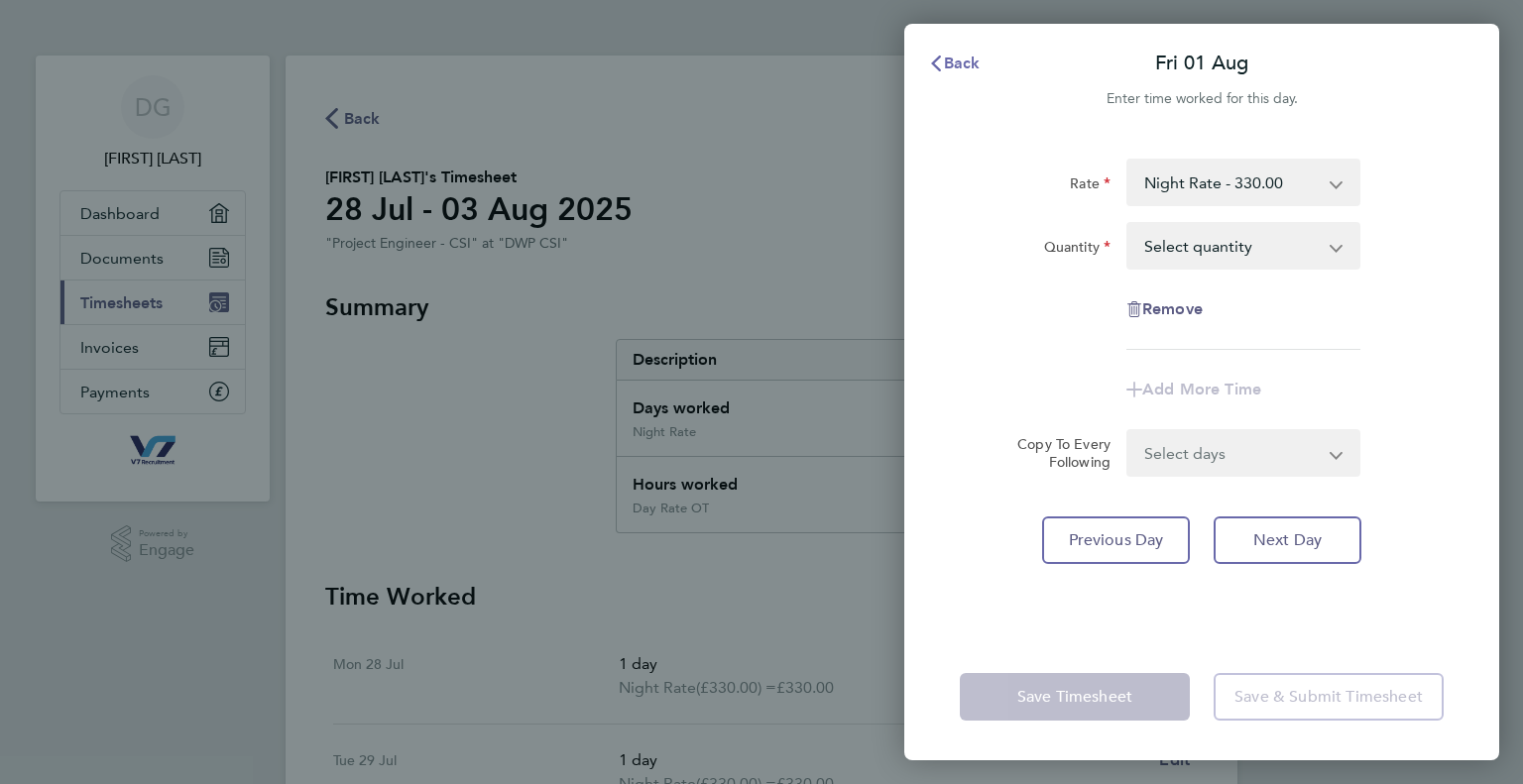 click on "Back" 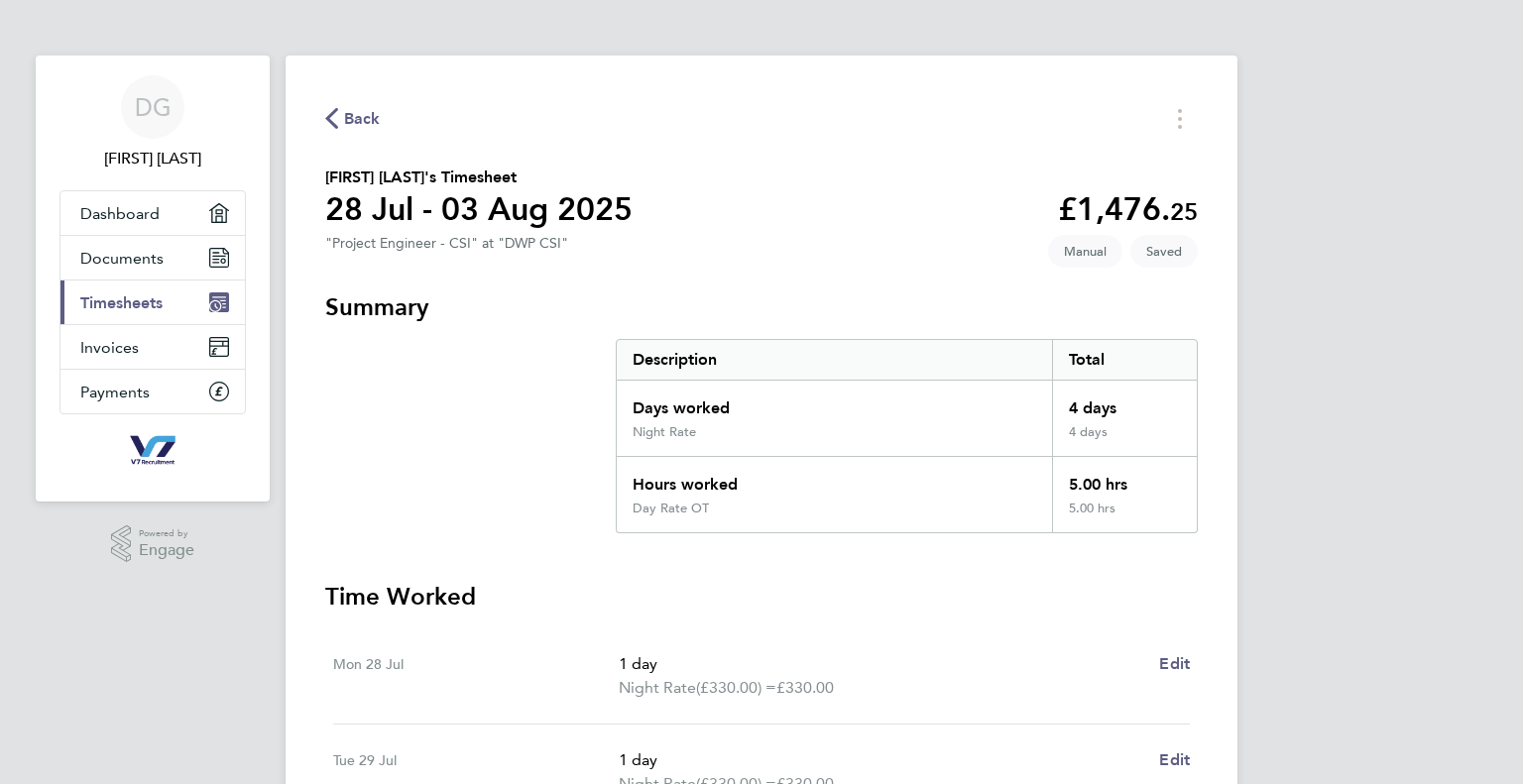 click on "Night Rate" at bounding box center (834, 440) 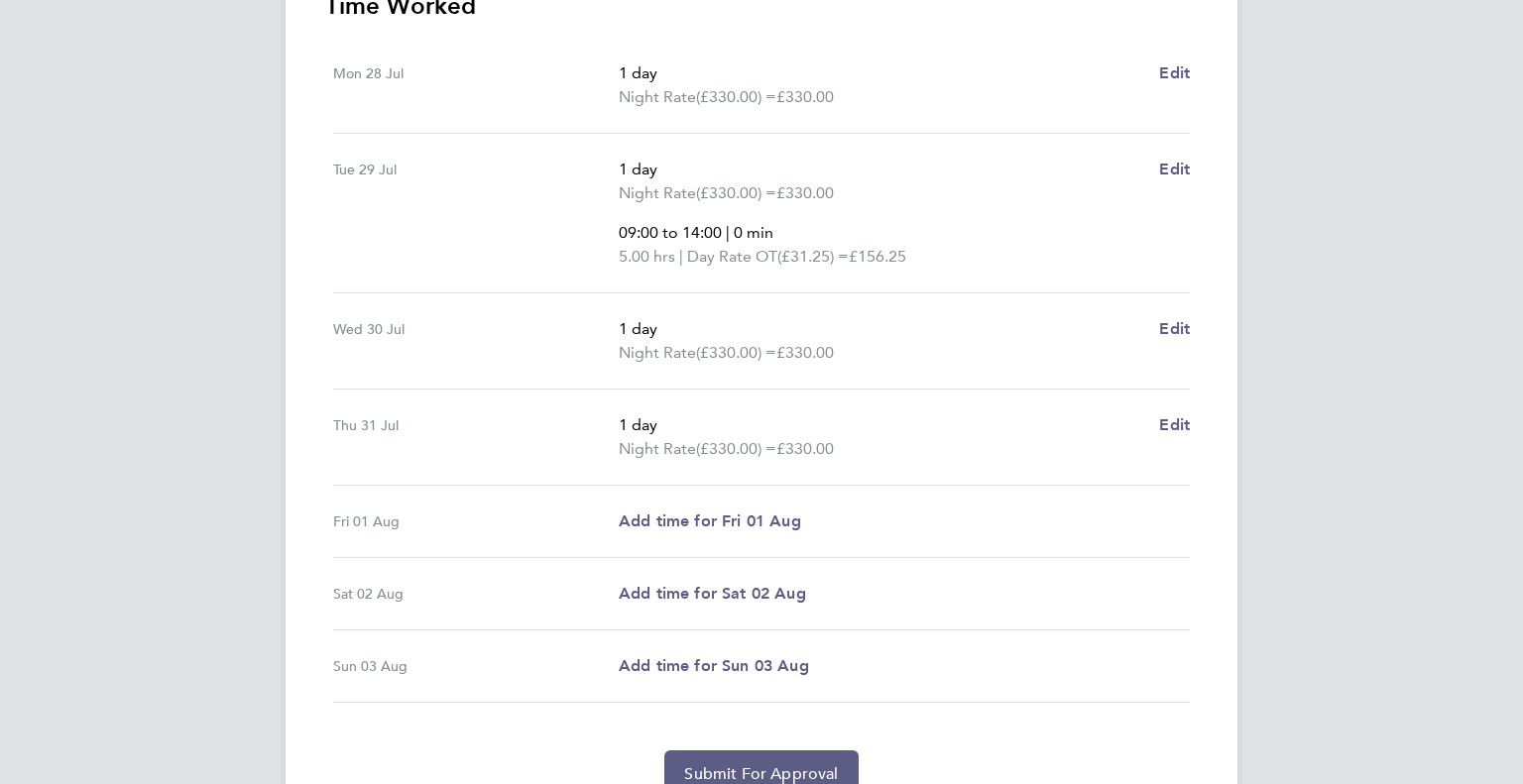scroll, scrollTop: 682, scrollLeft: 0, axis: vertical 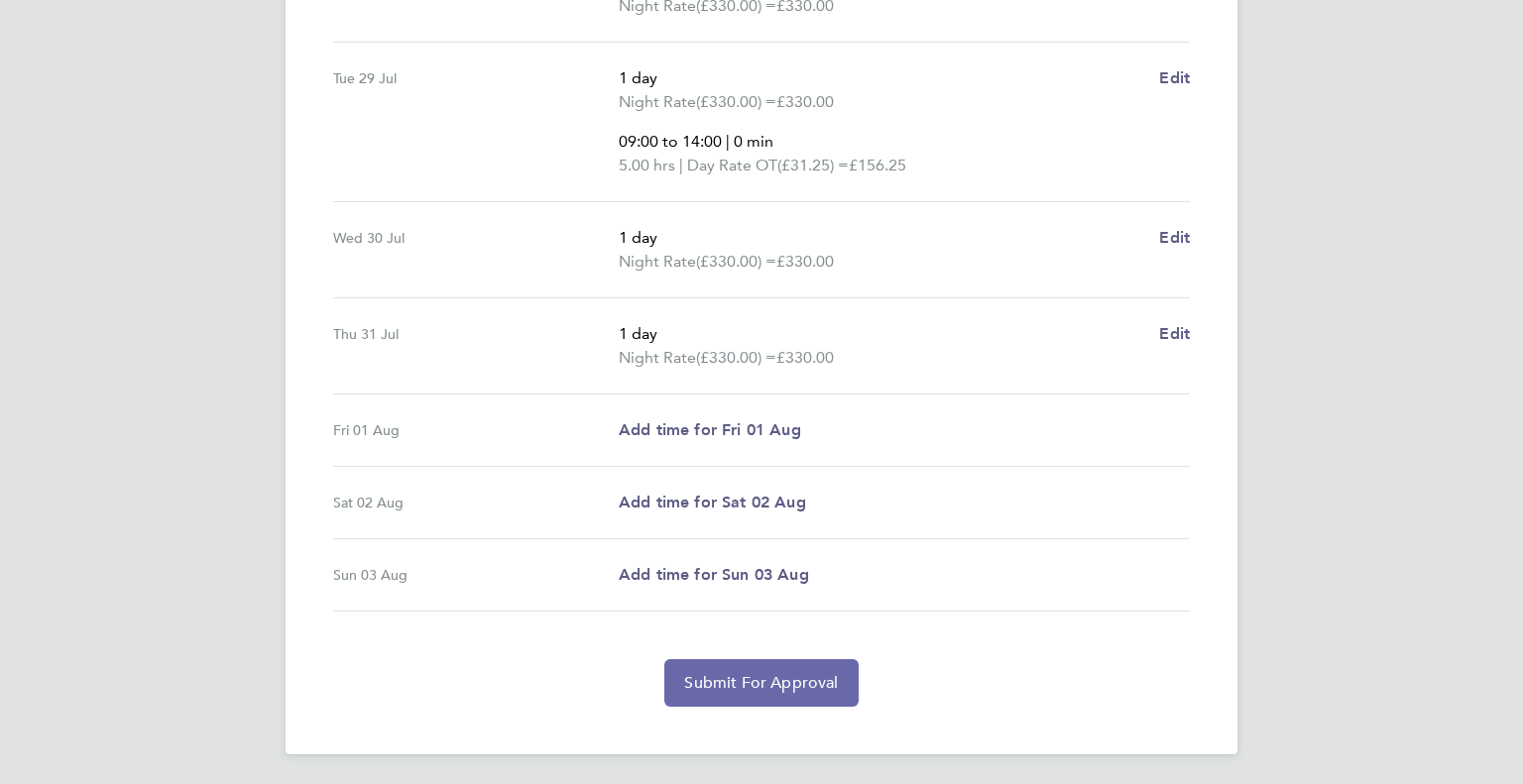 click on "Submit For Approval" 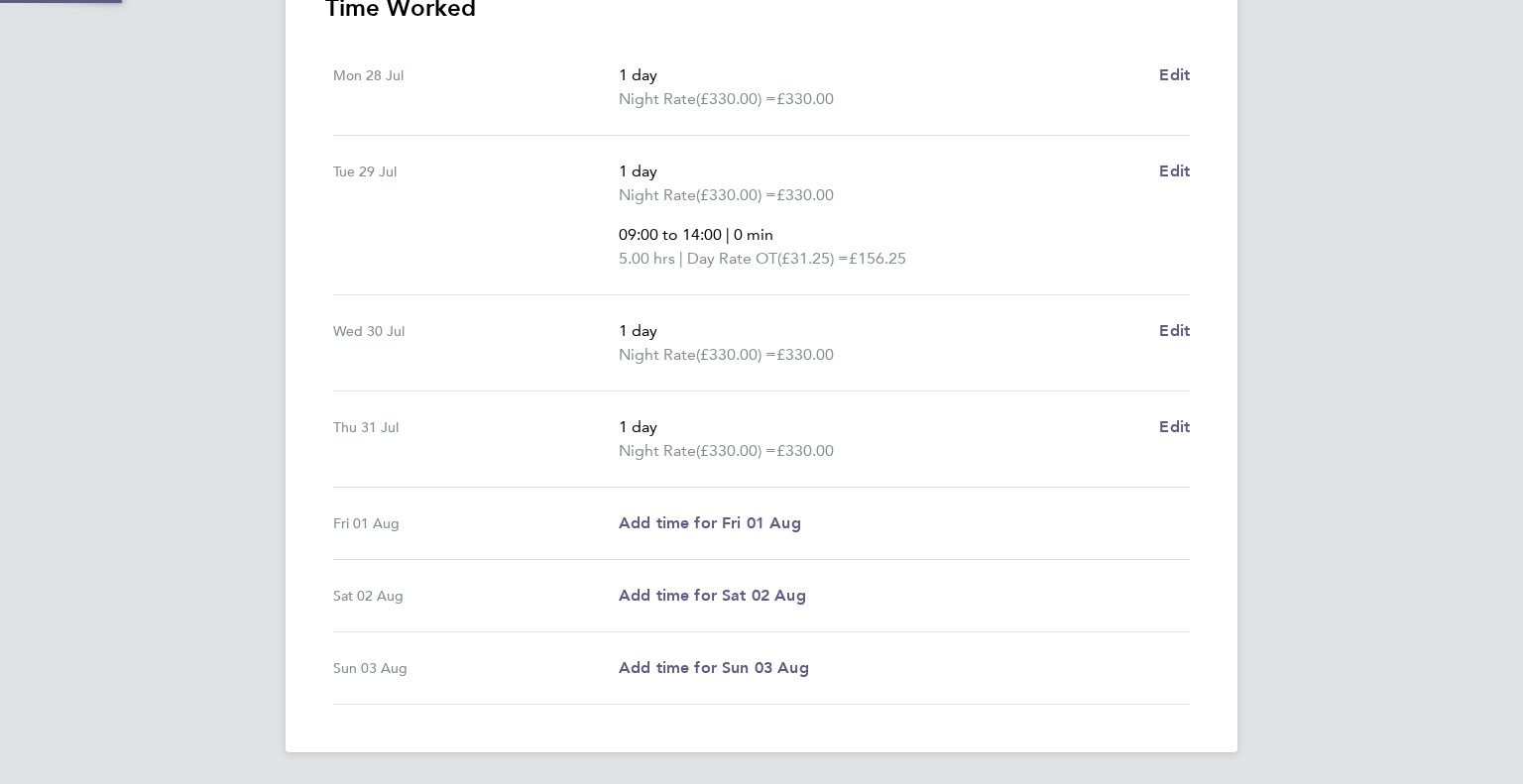 scroll, scrollTop: 587, scrollLeft: 0, axis: vertical 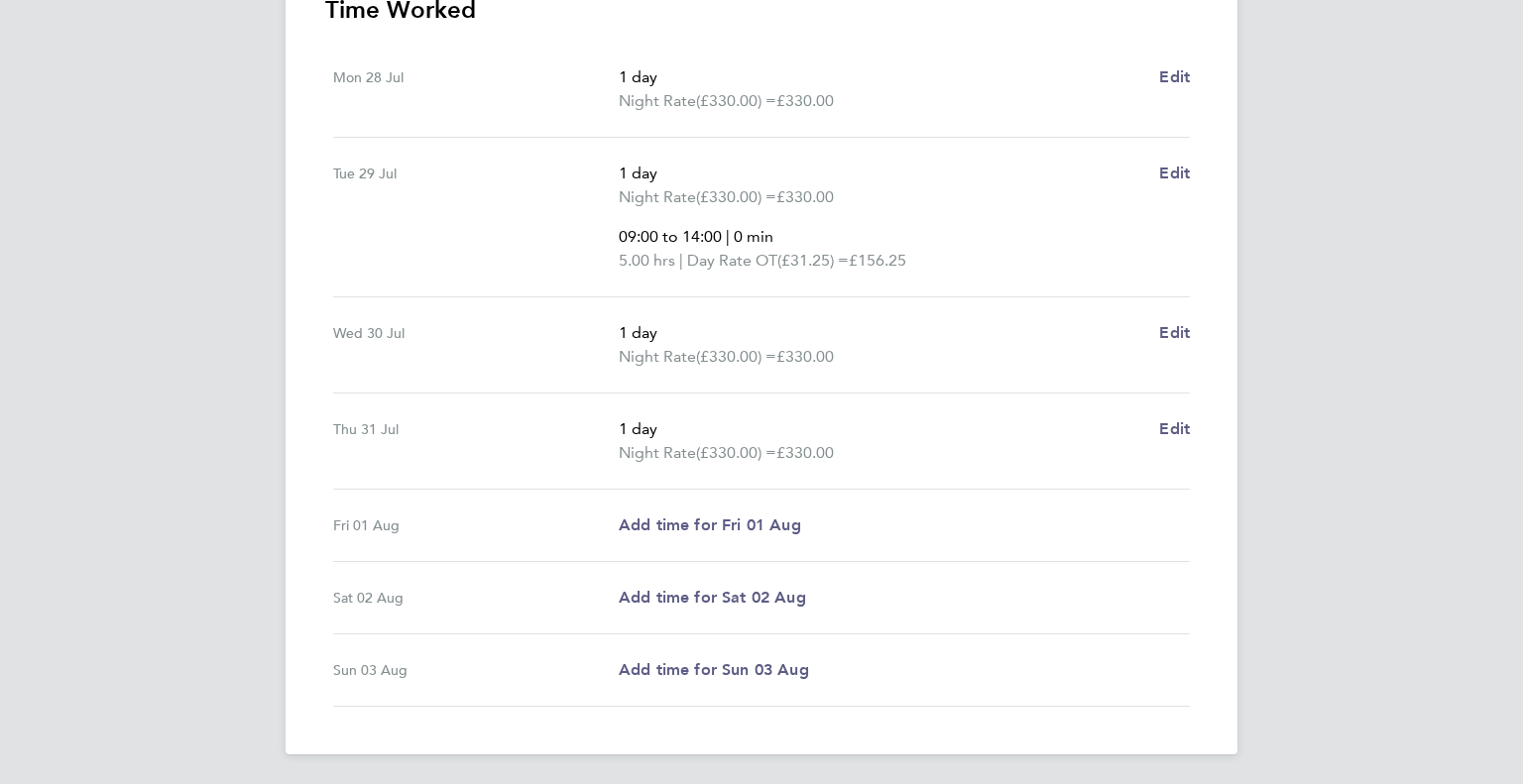 click on "DG   [FIRST] [LAST]   Applications:   Dashboard
Documents
Invoices
Payments
.st0{fill:#C0C1C2;}
Powered by Engage
Back
[FIRST] [LAST]'s Timesheet   28 Jul - 03 Aug 2025   [MONEY]  "Project Engineer - CSI" at "DWP CSI"   Submitted   Manual   Summary   Description   Total   Days worked   4 days   Night Rate   4 days   Hours worked   5.00 hrs   Day Rate OT   5.00 hrs   Time Worked   Mon 28 Jul   1 day   Night Rate   ([MONEY]) =   [MONEY]   Edit   Tue 29 Jul   1 day   Night Rate   ([MONEY]) =   [MONEY]   09:00 to 14:00   |   0 min   5.00 hrs   |   Day Rate OT   ([MONEY]) =   [MONEY]   Edit   Wed 30 Jul   1 day   Night Rate   ([MONEY]) =   [MONEY]   Edit   Thu 31 Jul   1 day   Night Rate   ([MONEY]) =   [MONEY]   Edit" at bounding box center [762, 99] 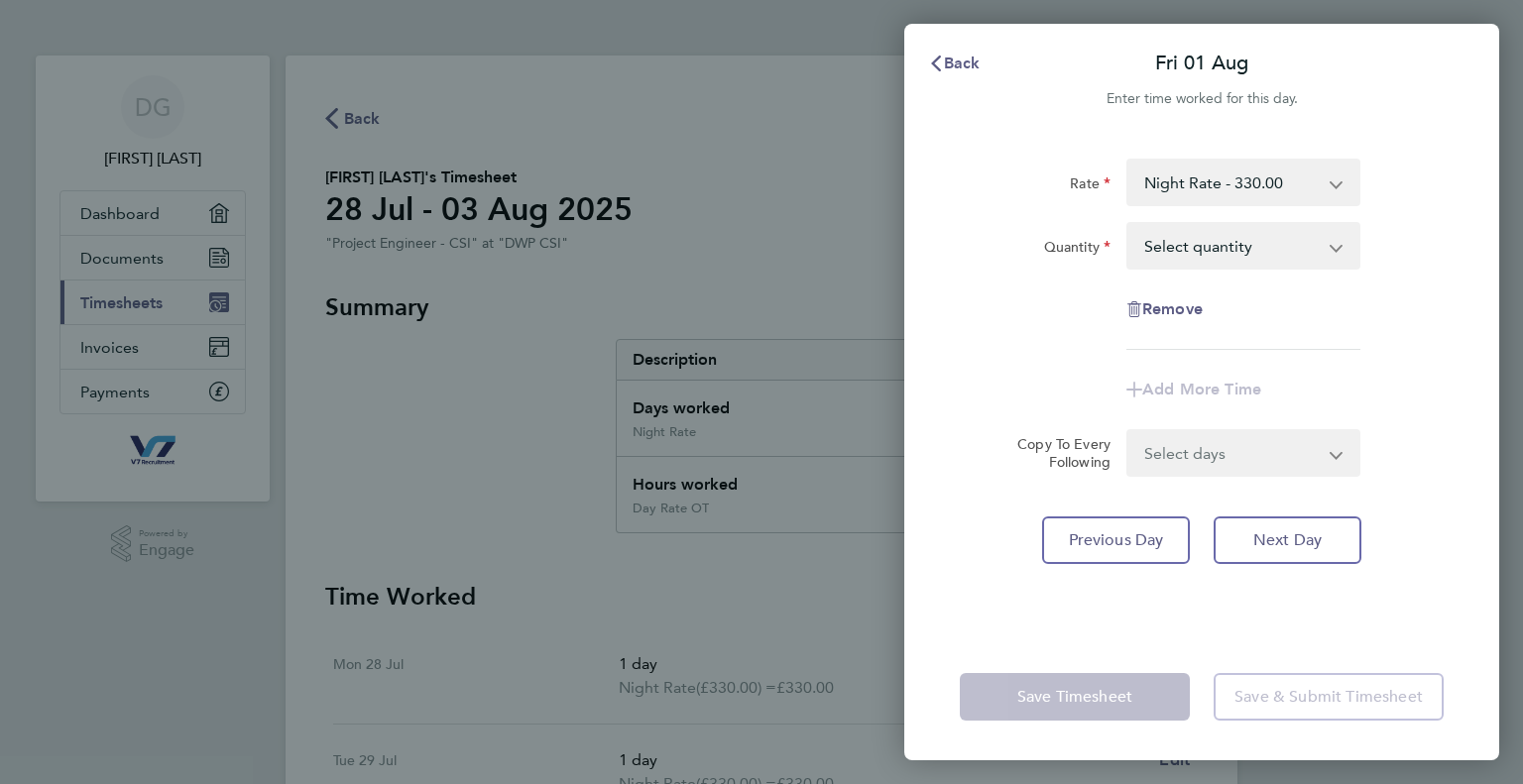 scroll, scrollTop: 0, scrollLeft: 0, axis: both 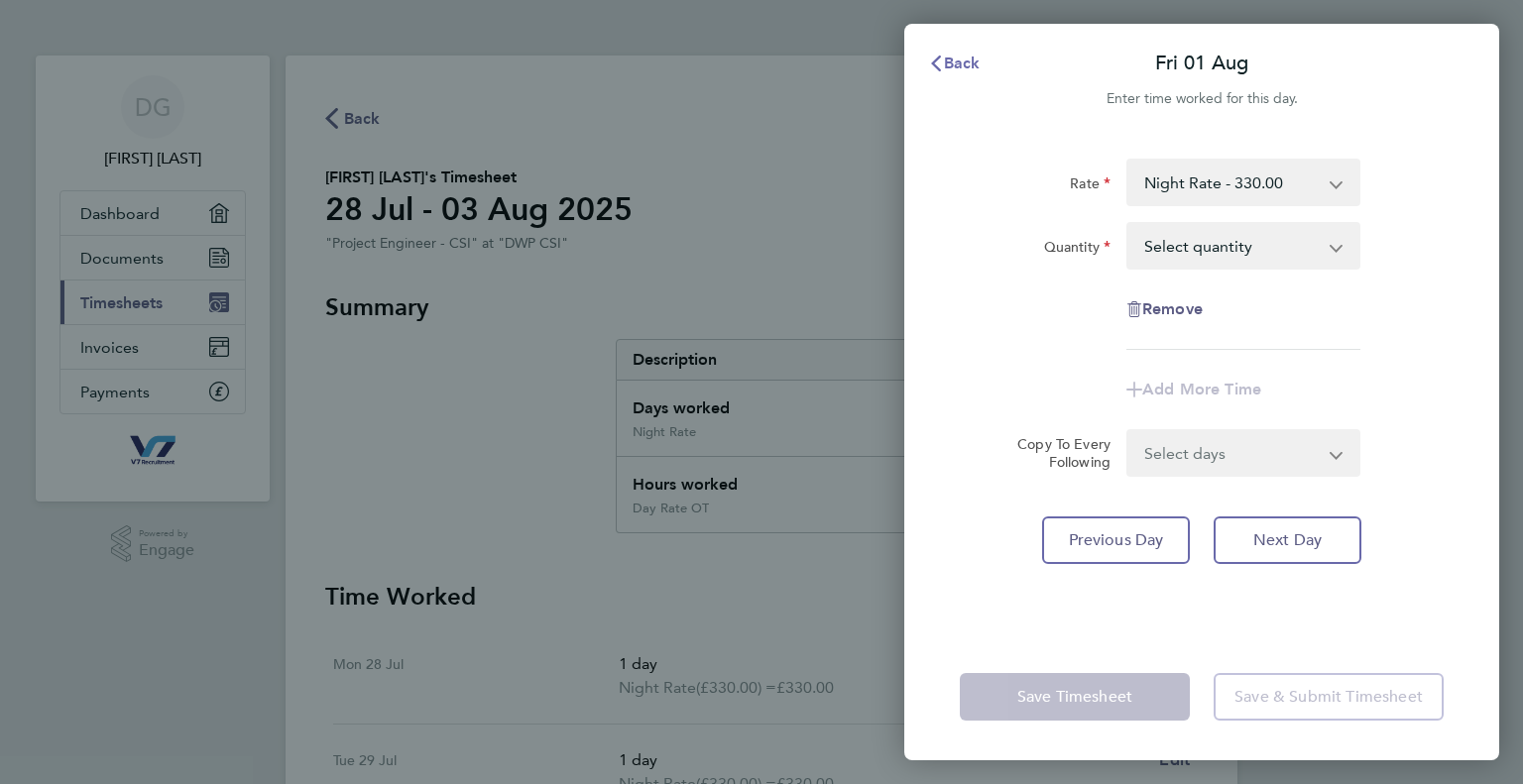 click on "Back" 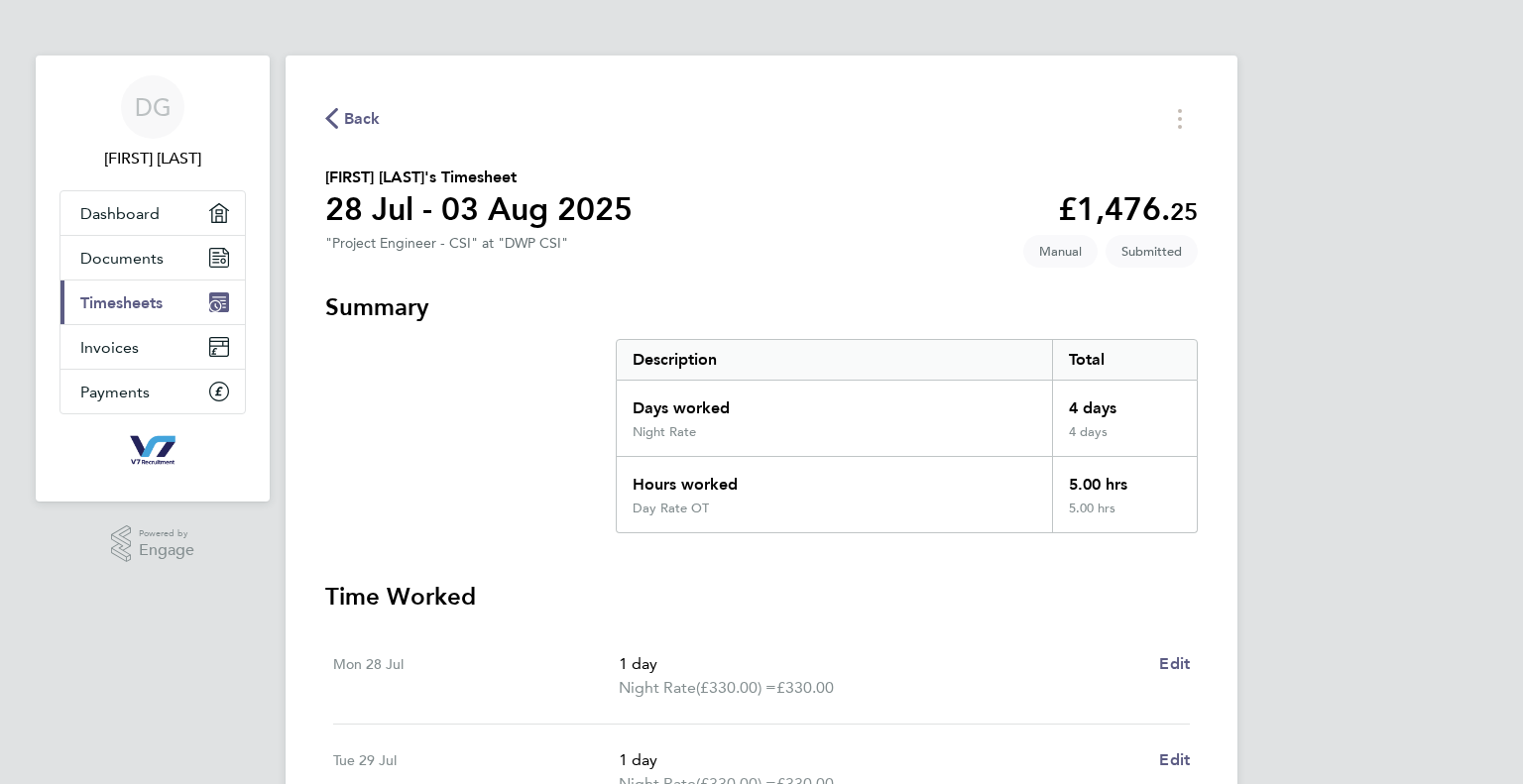 click on "Back" 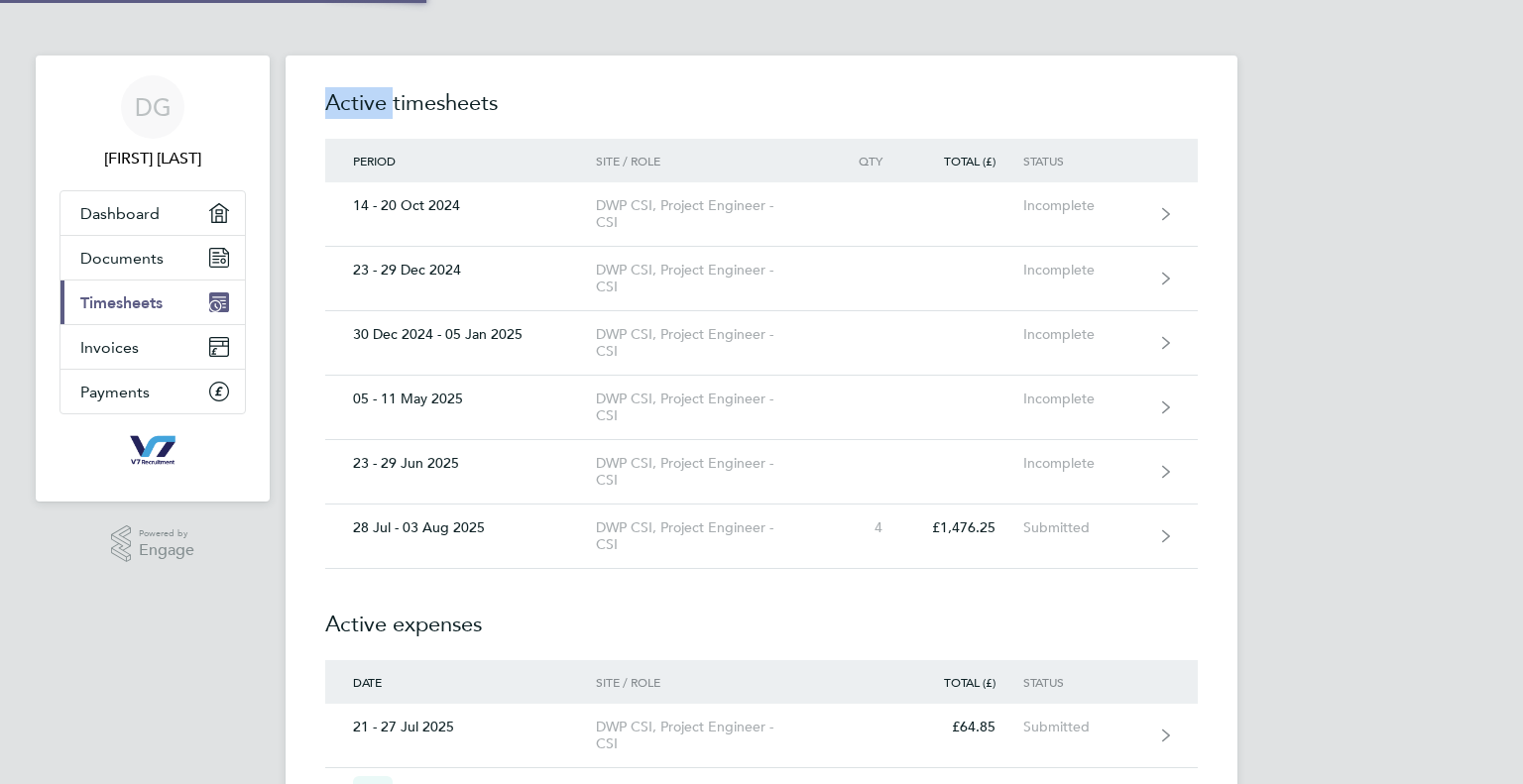 click on "Active timesheets" 